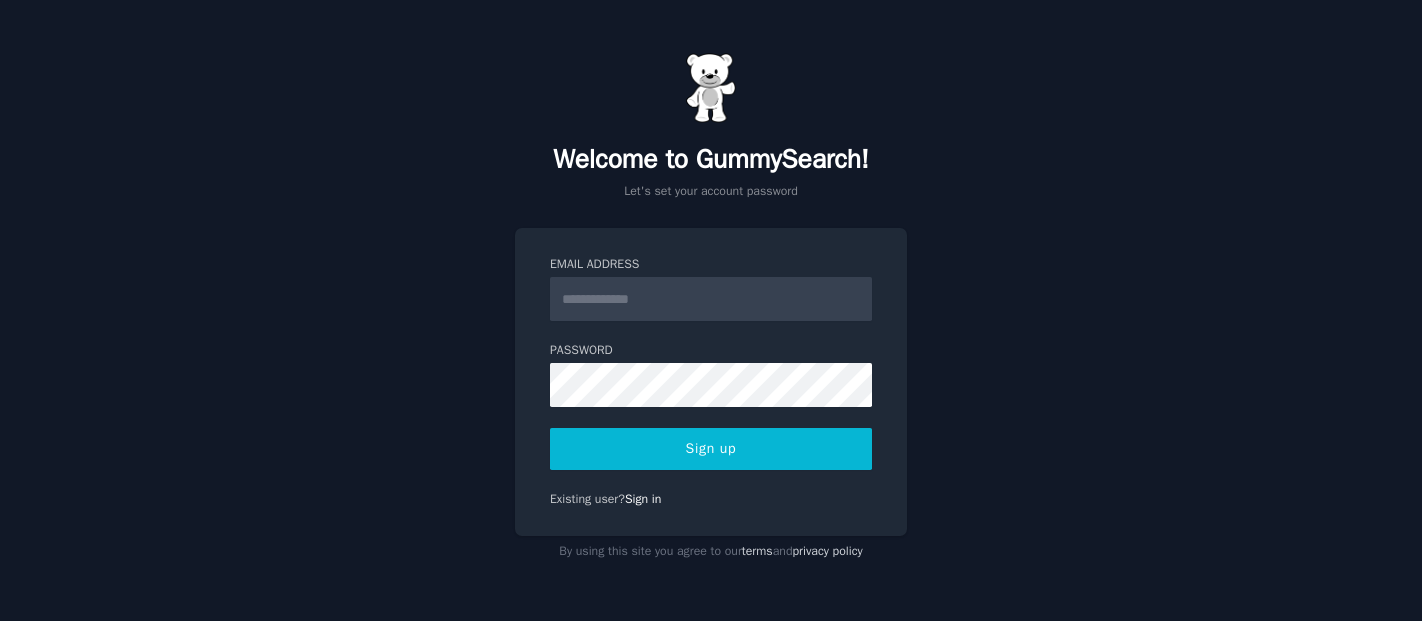 scroll, scrollTop: 0, scrollLeft: 0, axis: both 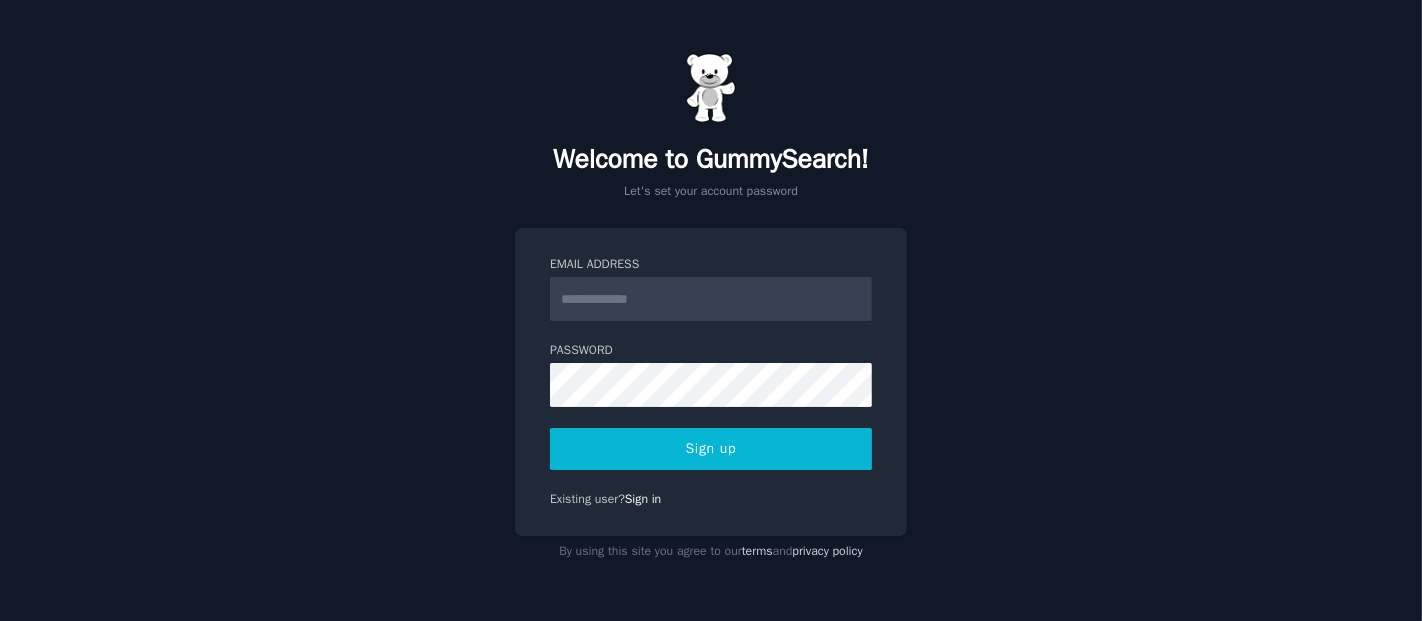 click on "Email Address" at bounding box center (711, 299) 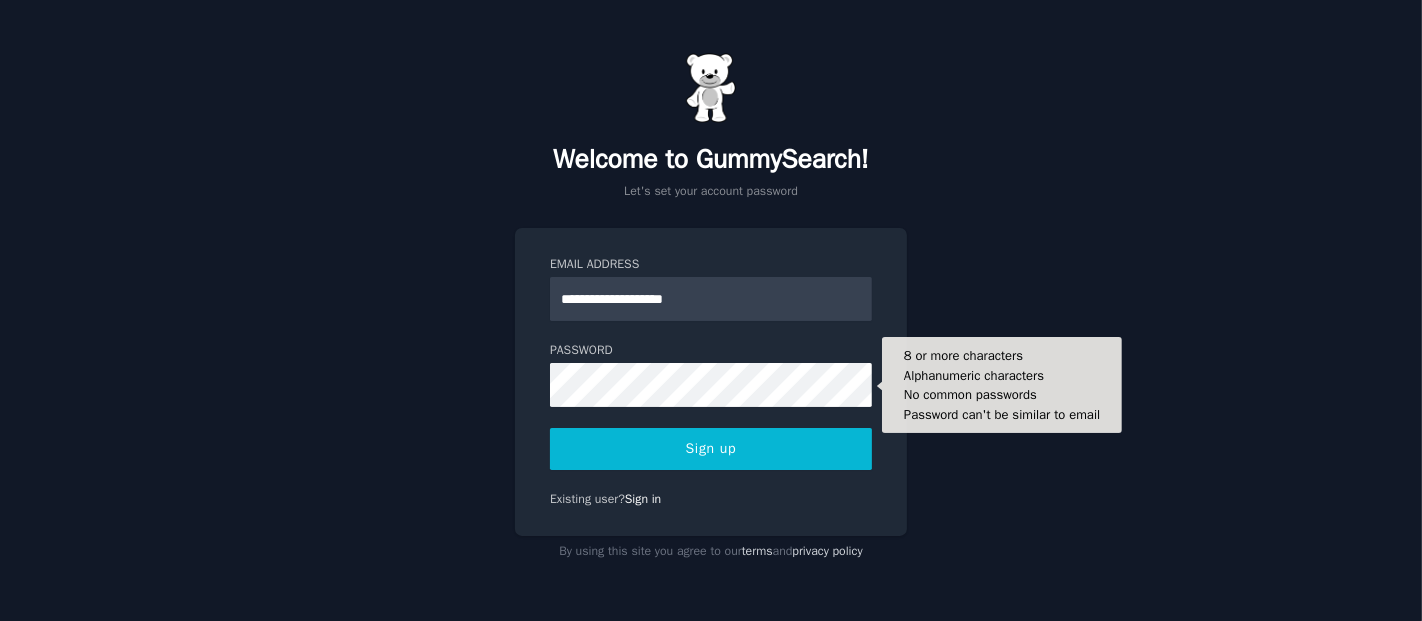 click on "Sign up" at bounding box center (711, 449) 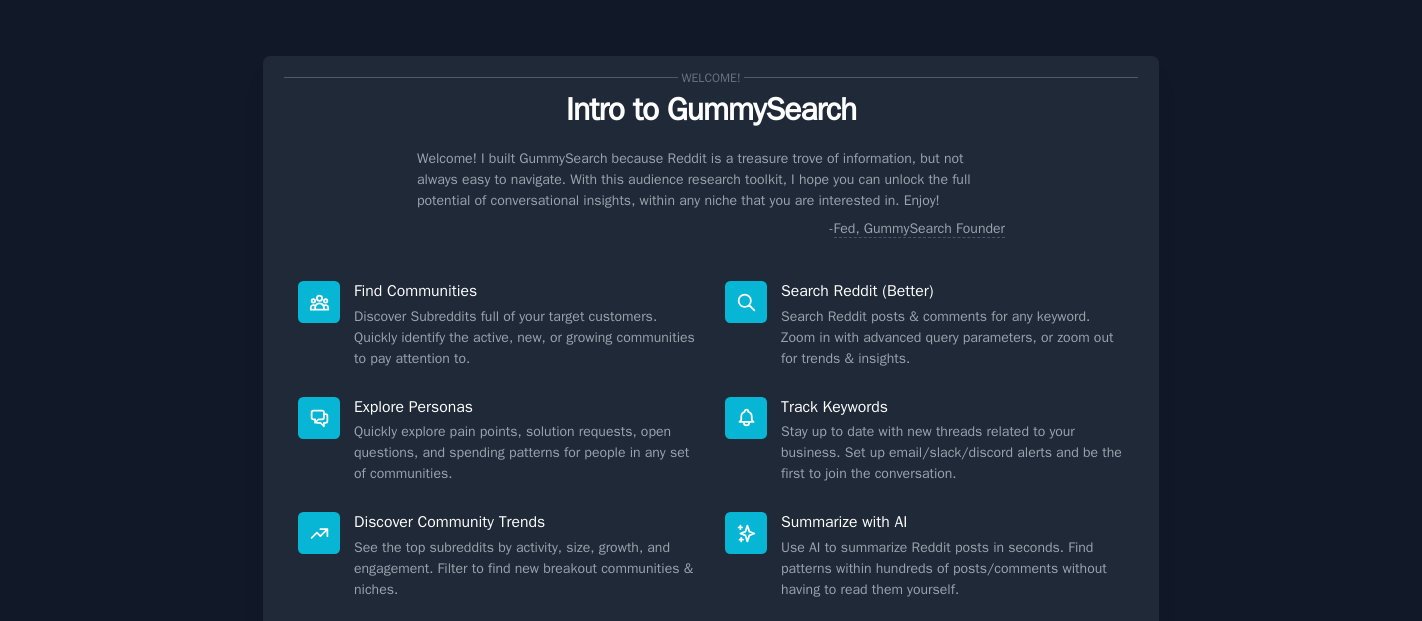 scroll, scrollTop: 0, scrollLeft: 0, axis: both 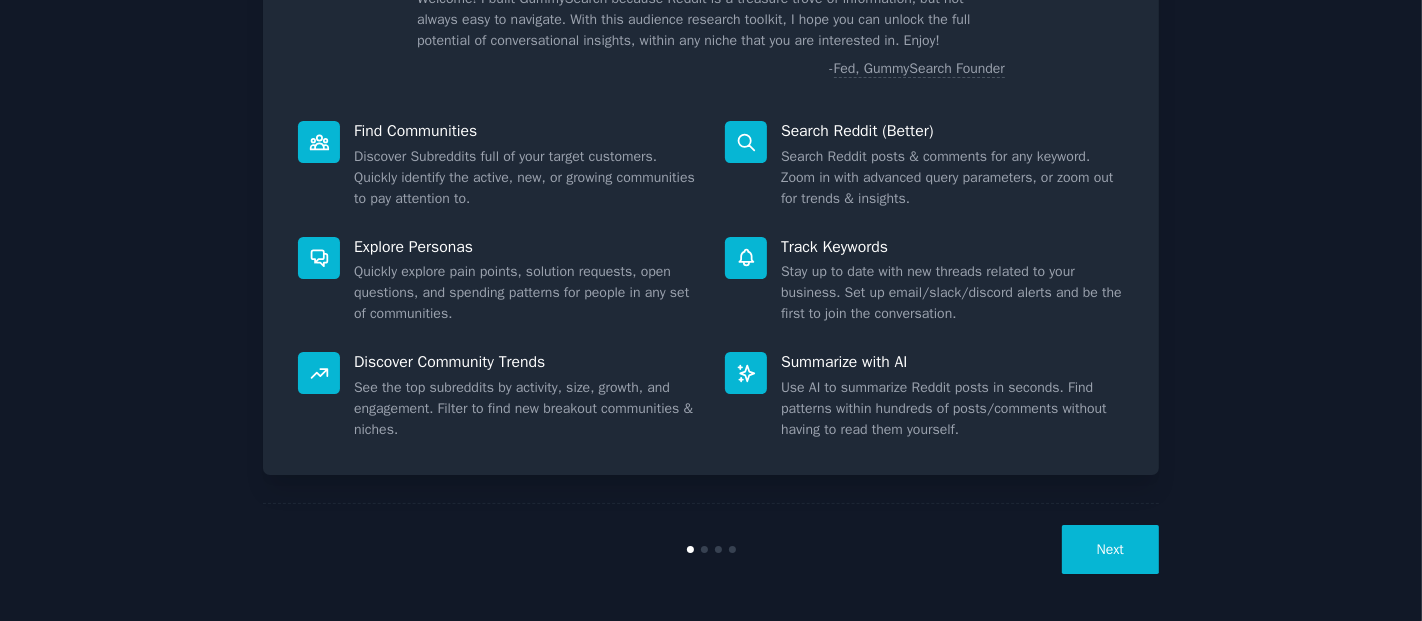click on "Next" at bounding box center [1110, 549] 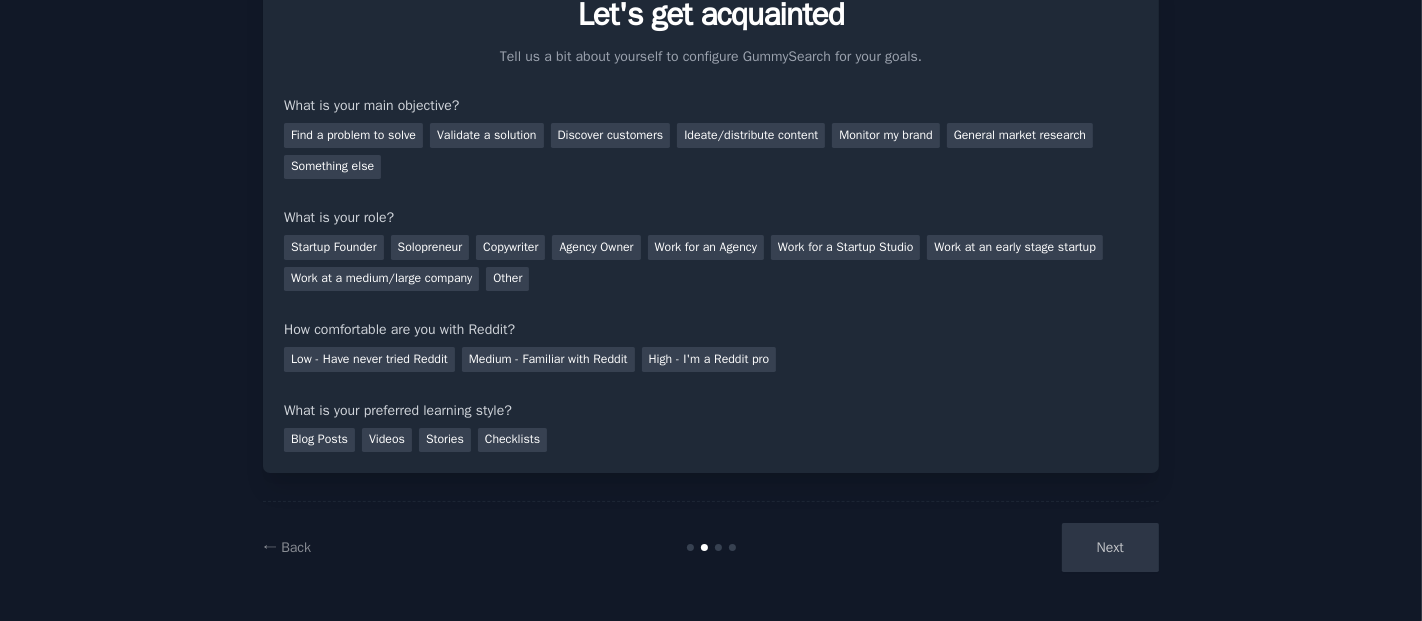 scroll, scrollTop: 94, scrollLeft: 0, axis: vertical 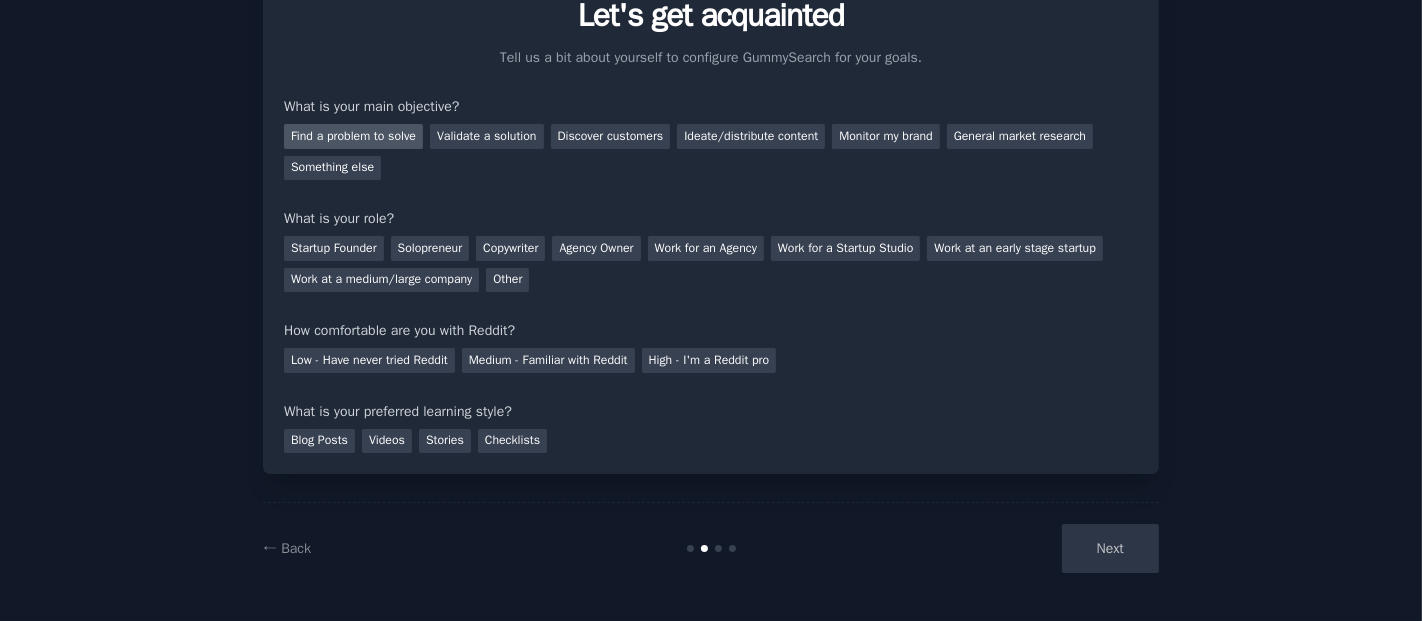click on "Find a problem to solve" at bounding box center (353, 136) 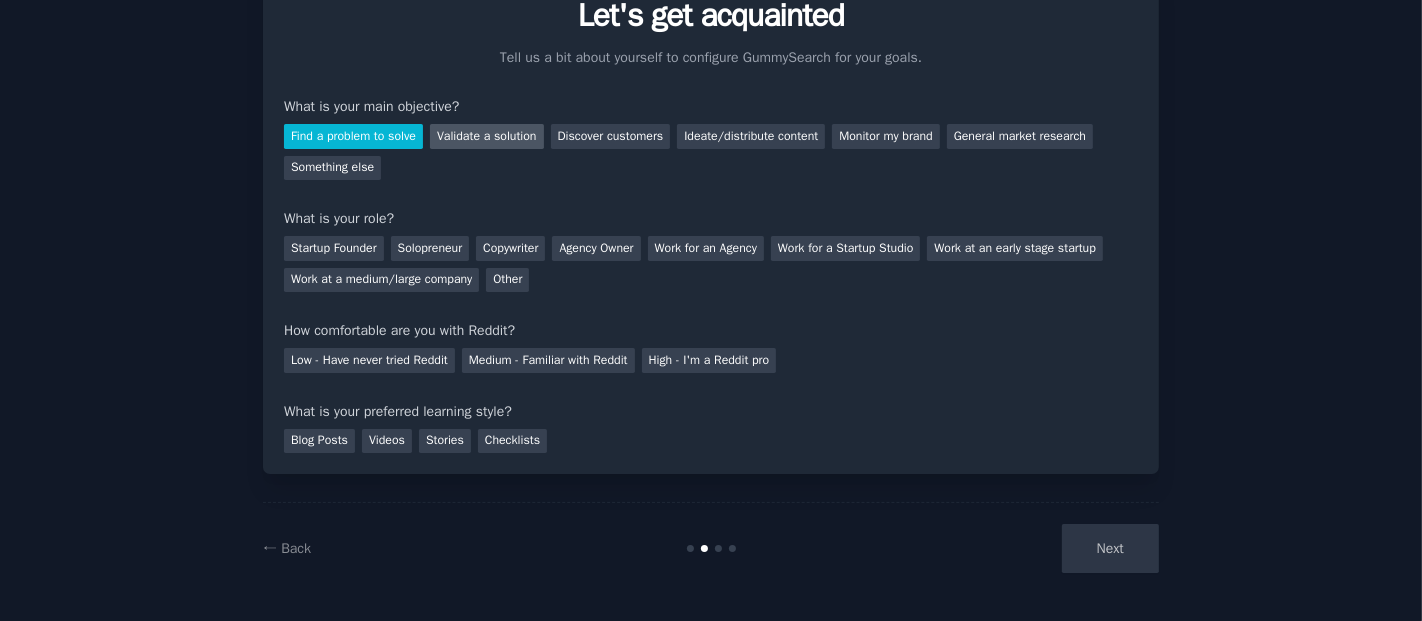 click on "Validate a solution" at bounding box center (487, 136) 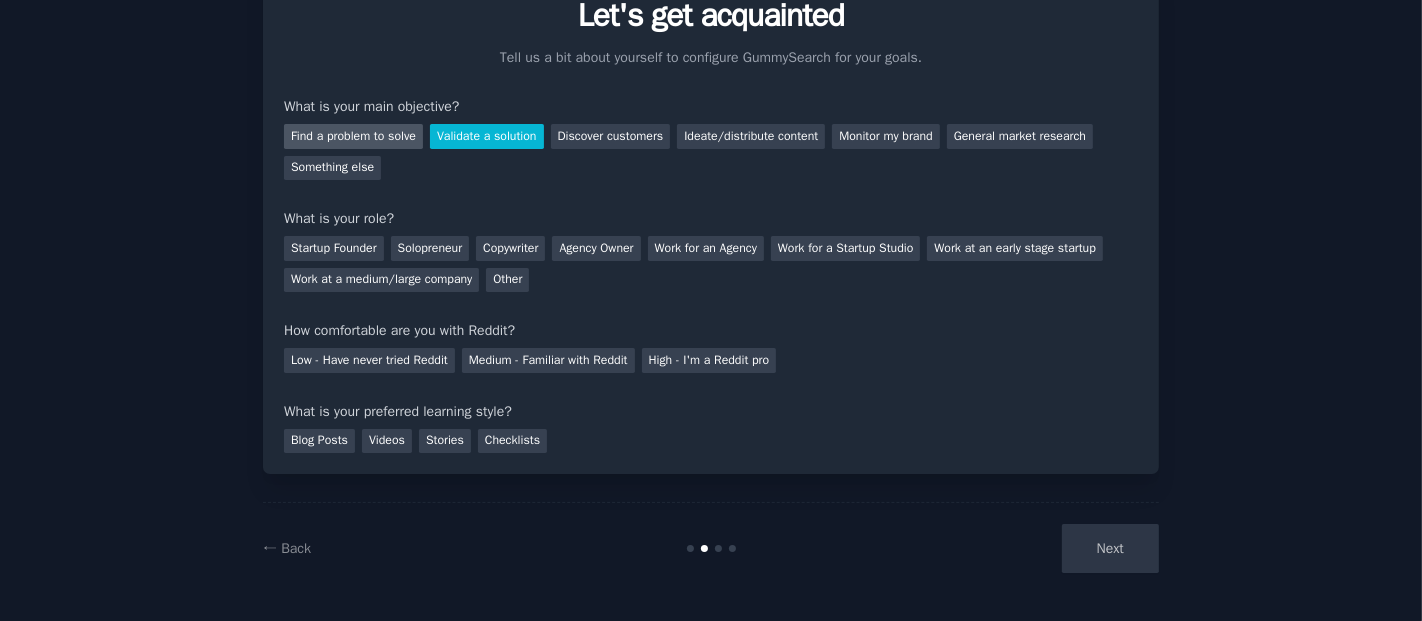 click on "Find a problem to solve" at bounding box center (353, 136) 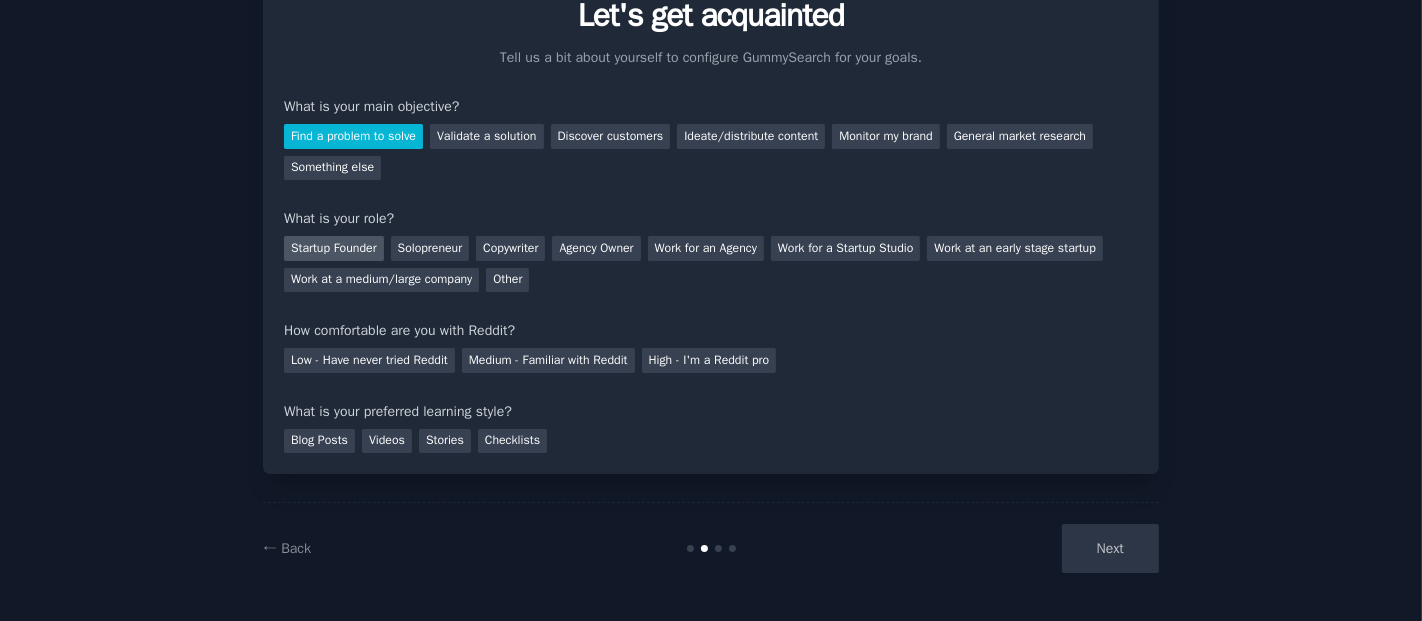 click on "Startup Founder" at bounding box center (334, 248) 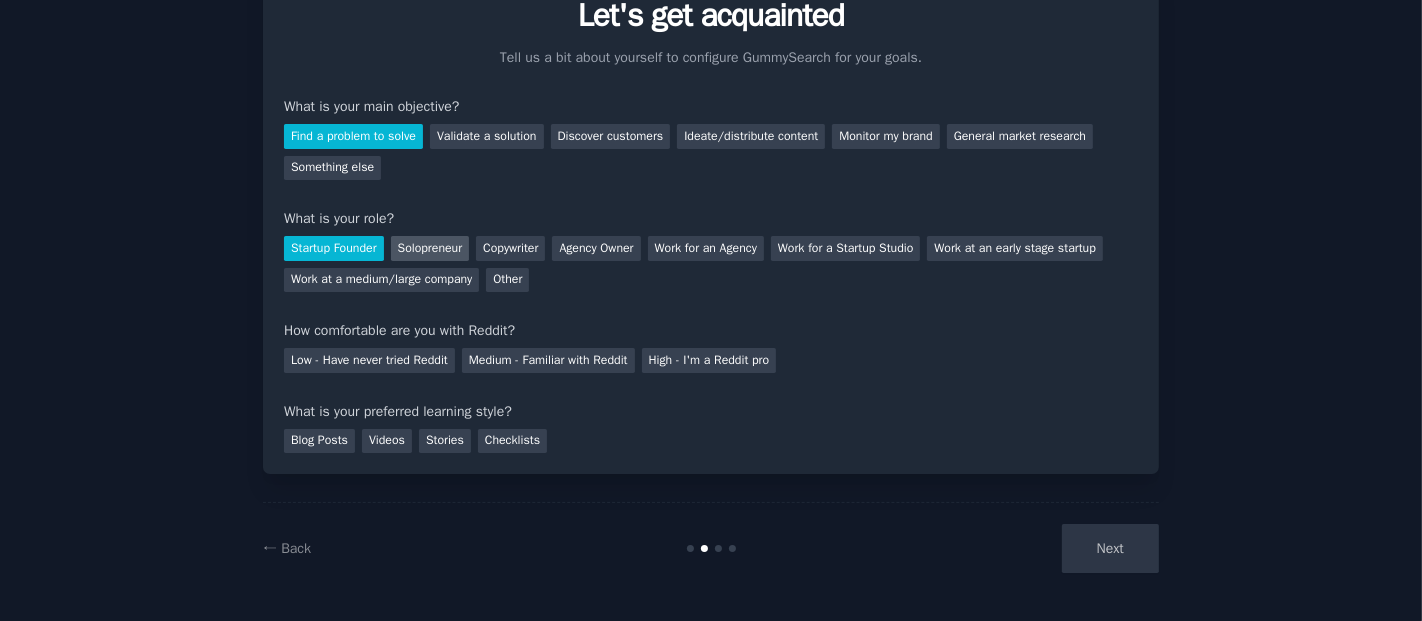 click on "Solopreneur" at bounding box center [430, 248] 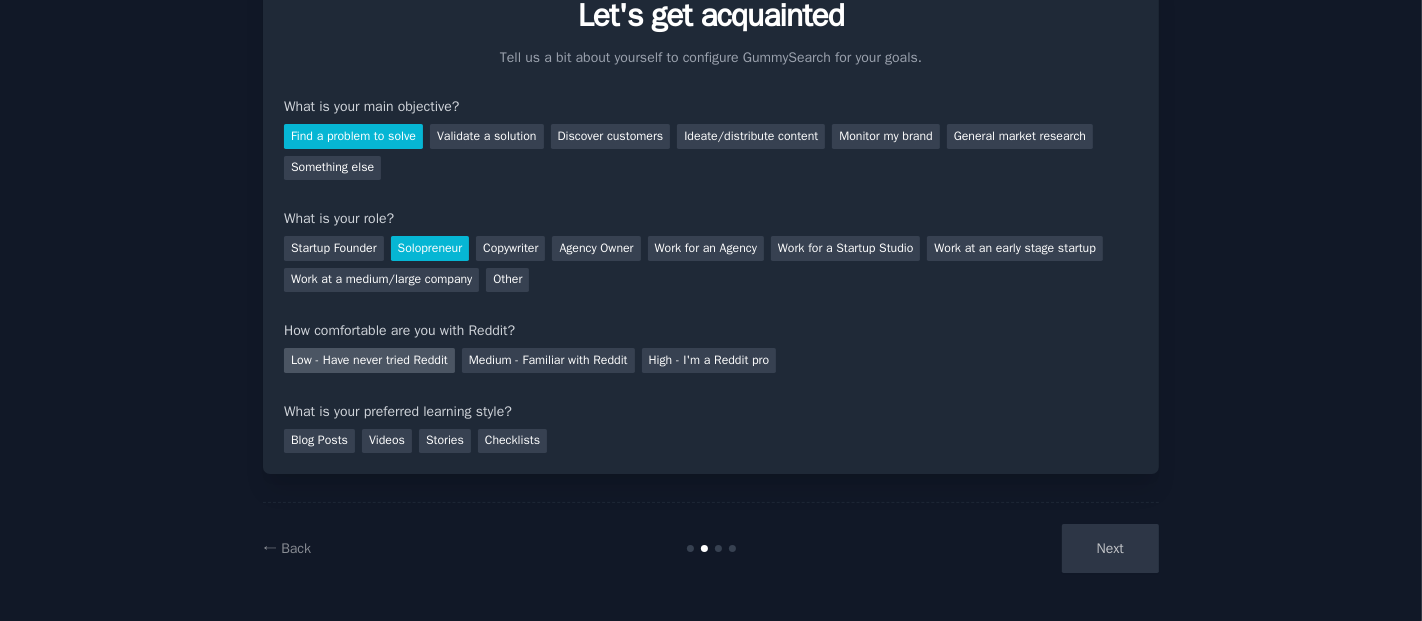 click on "Low - Have never tried Reddit" at bounding box center (369, 360) 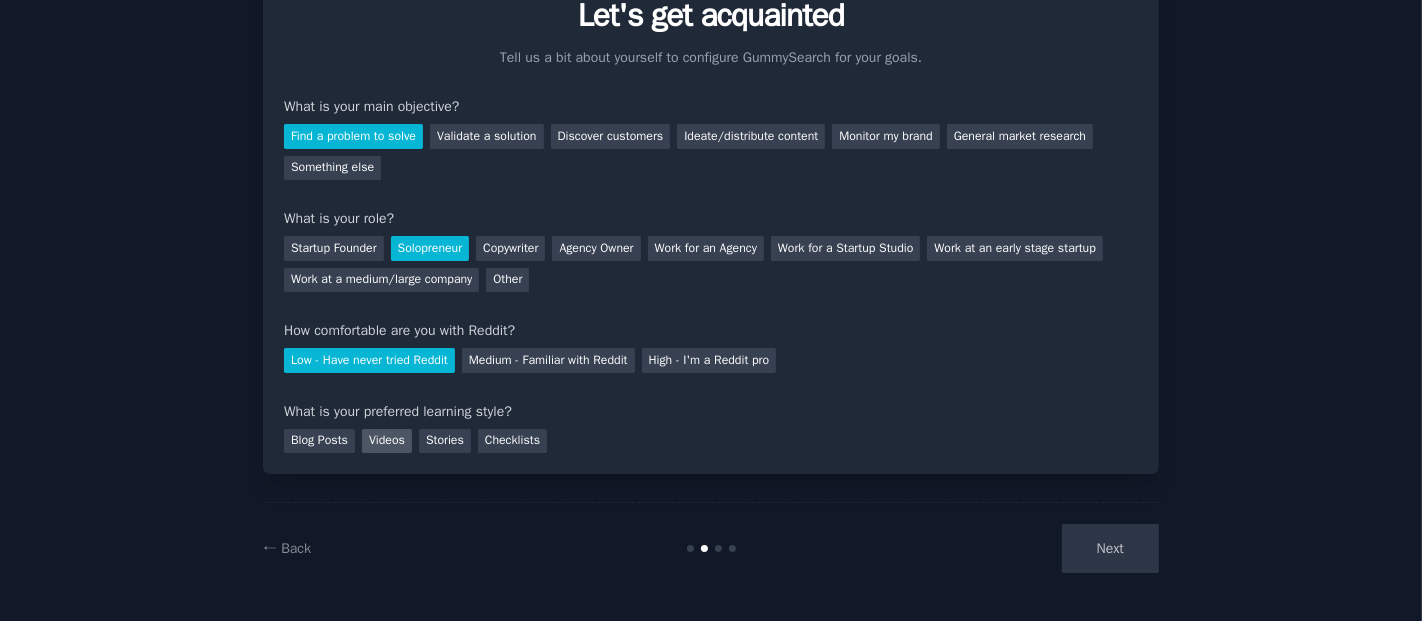 click on "Videos" at bounding box center (387, 441) 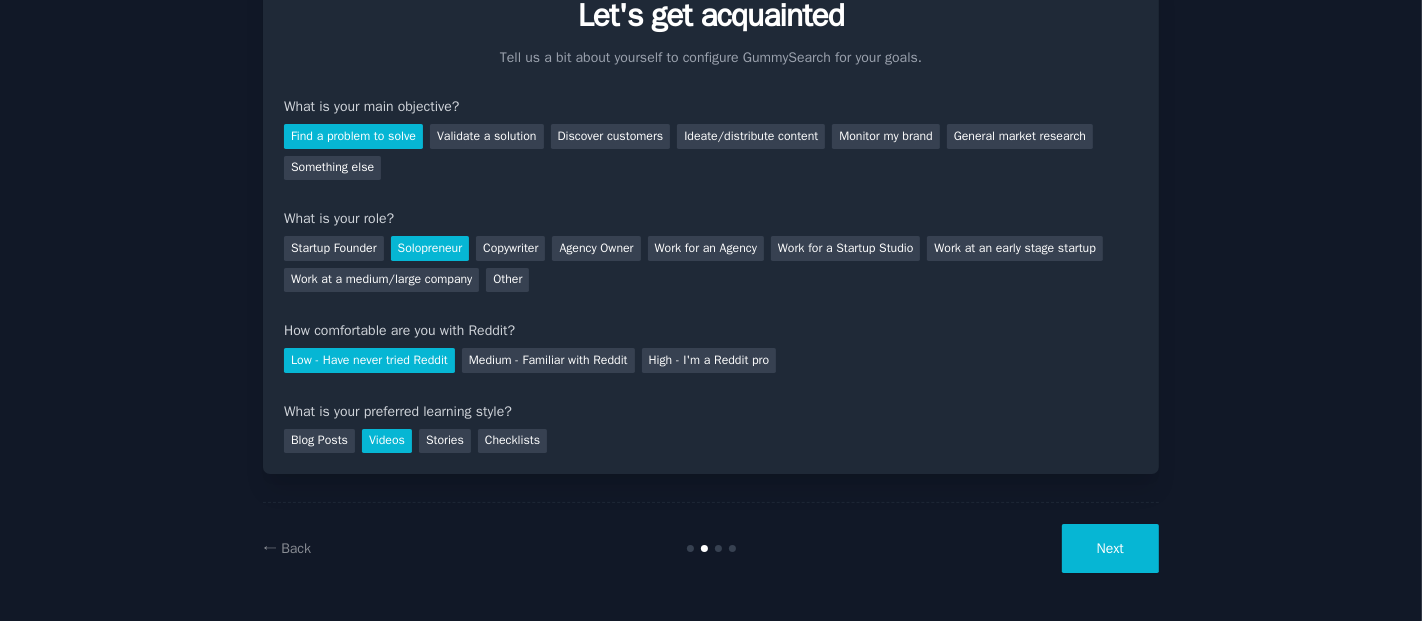 click on "Next" at bounding box center [1110, 548] 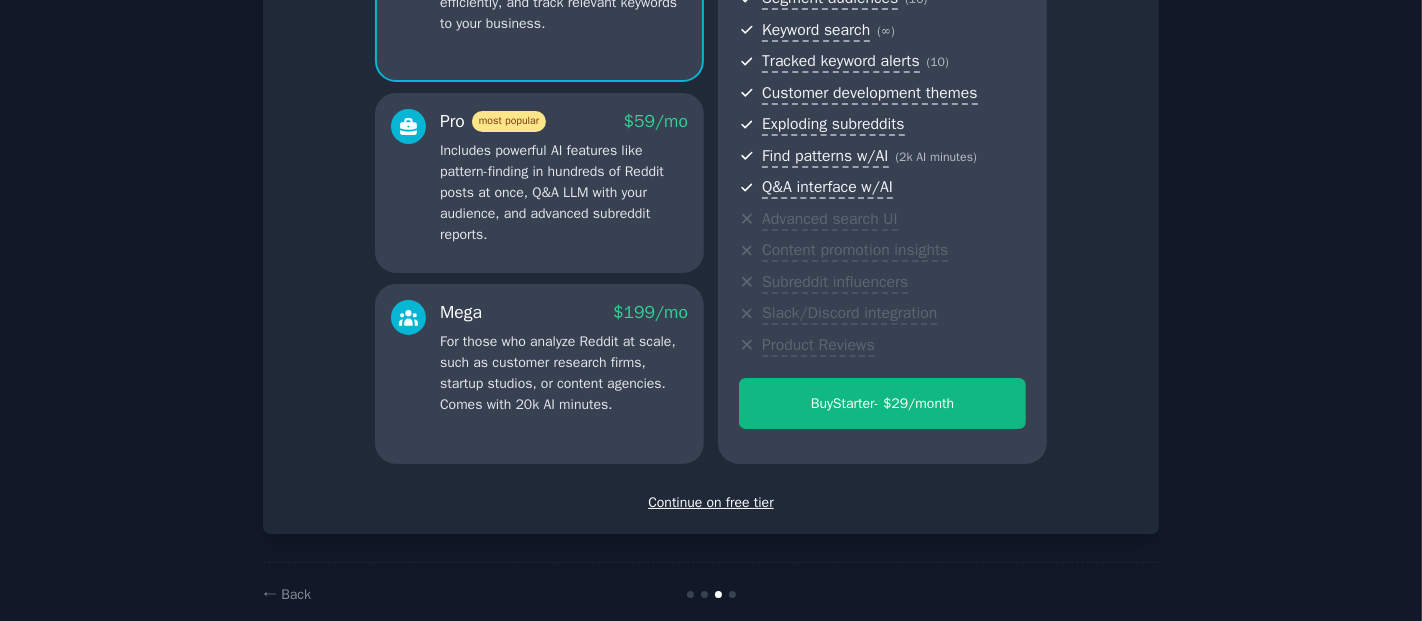 scroll, scrollTop: 308, scrollLeft: 0, axis: vertical 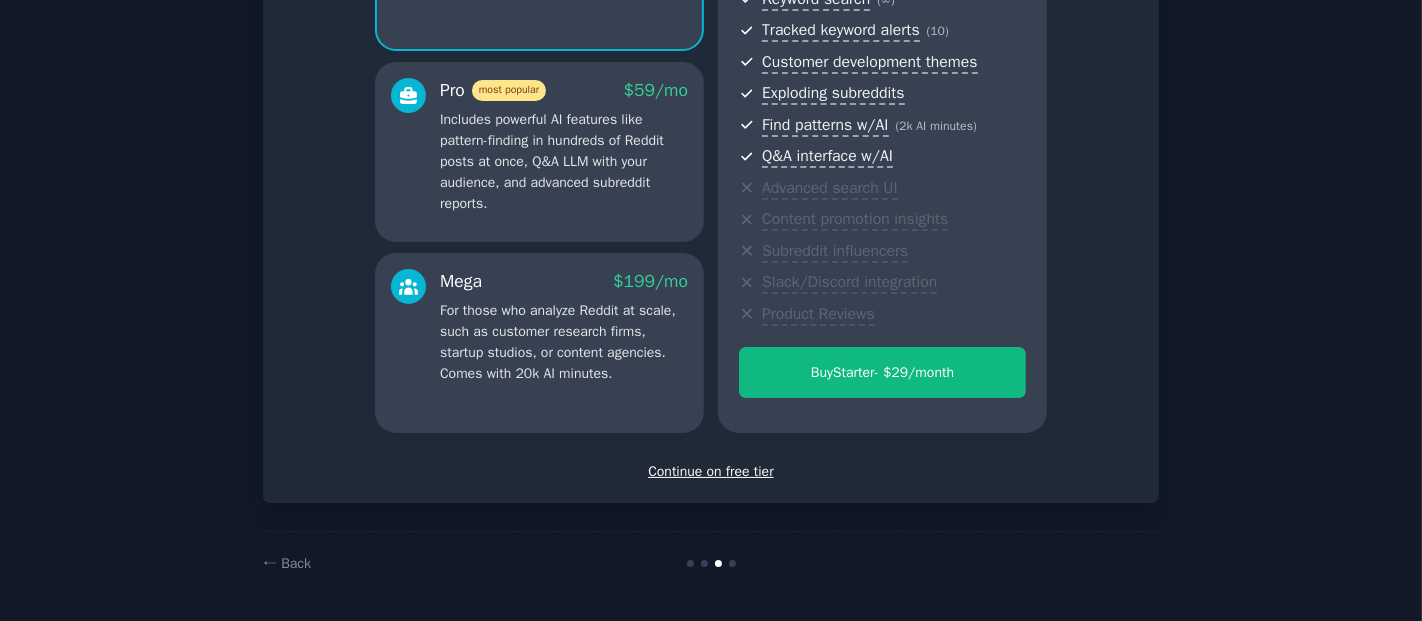 click on "Continue on free tier" at bounding box center (711, 471) 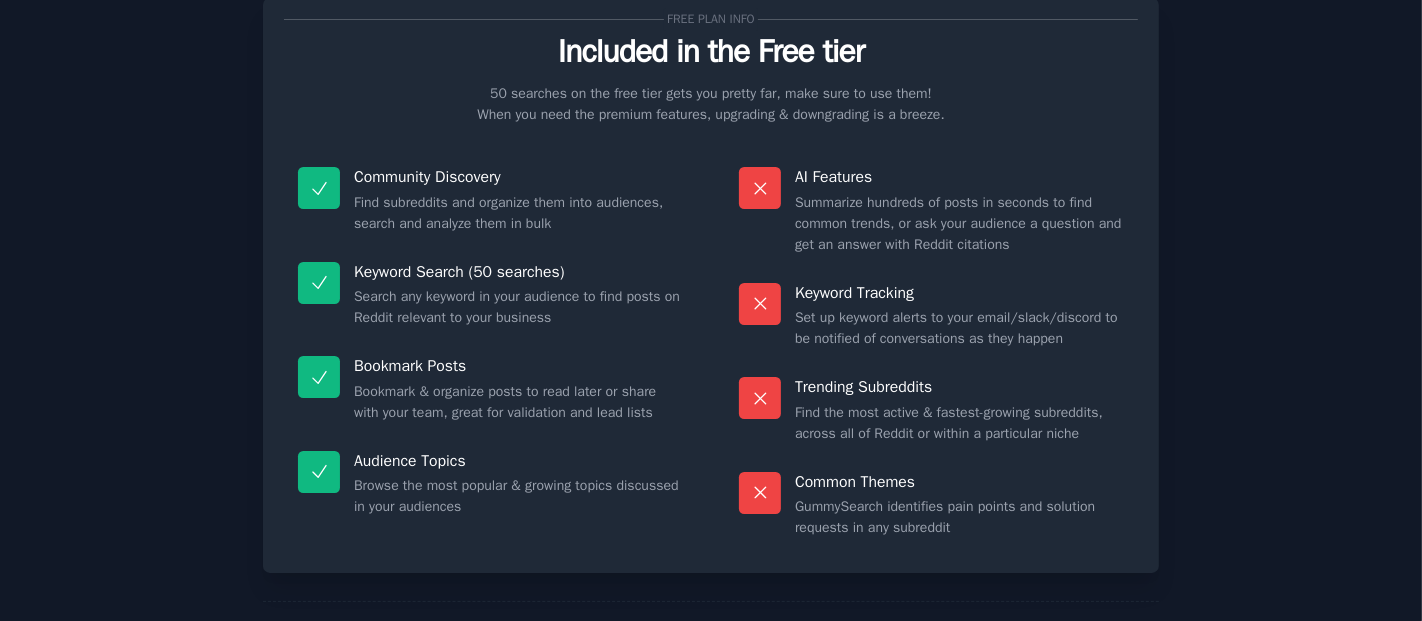 scroll, scrollTop: 157, scrollLeft: 0, axis: vertical 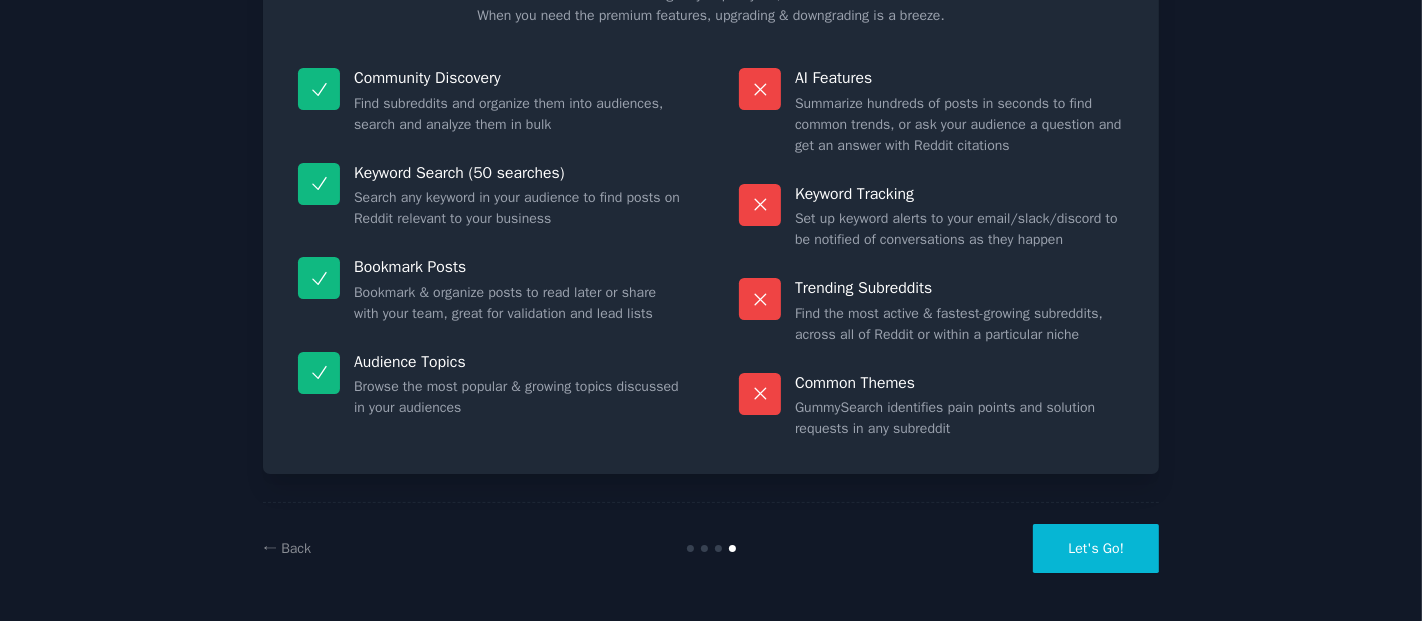 click on "Free plan info Included in the Free tier 50 searches on the free tier gets you pretty far, make sure to use them! When you need the premium features, upgrading & downgrading is a breeze. Community Discovery Find subreddits and organize them into audiences, search and analyze them in bulk Keyword Search (50 searches) Search any keyword in your audience to find posts on Reddit relevant to your business Bookmark Posts Bookmark & organize posts to read later or share with your team, great for validation and lead lists Audience Topics Browse the most popular & growing topics discussed in your audiences AI Features Summarize hundreds of posts in seconds to find common trends, or ask your audience a question and get an answer with Reddit citations Keyword Tracking Set up keyword alerts to your email/slack/discord to be notified of conversations as they happen Trending Subreddits Find the most active & fastest-growing subreddits, across all of Reddit or within a particular niche Common Themes ← Back Let's Go!" at bounding box center [711, 232] 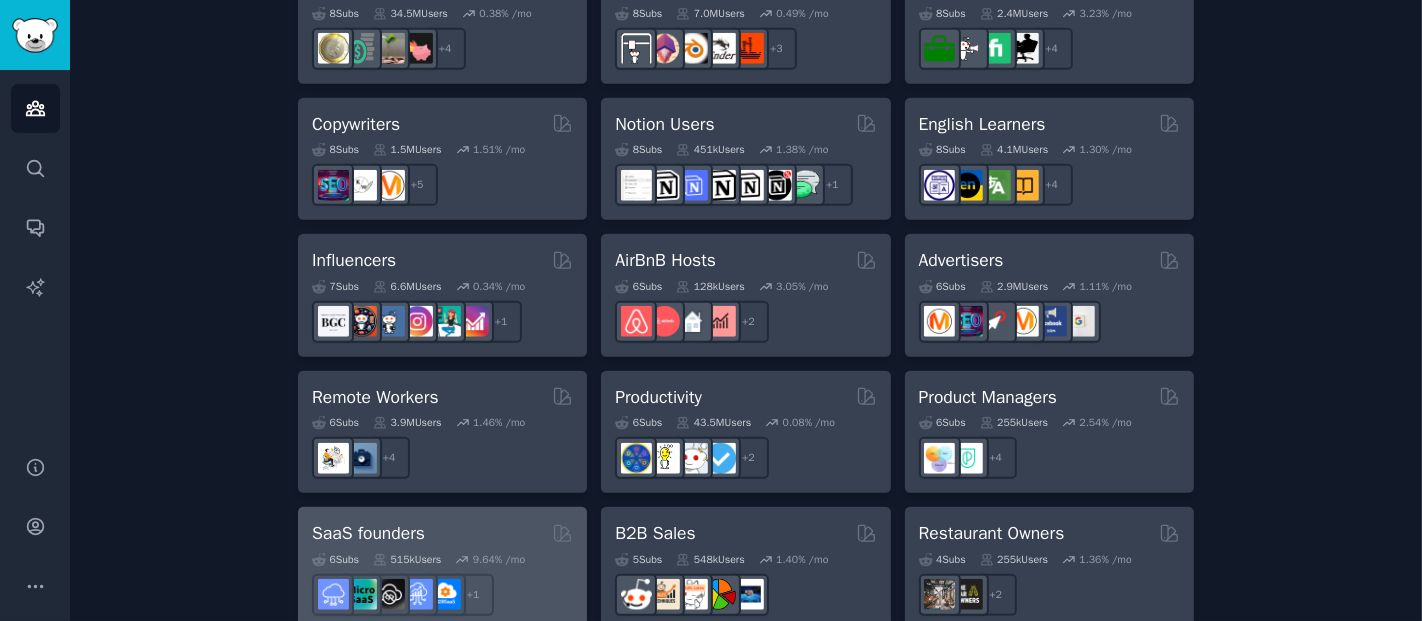 scroll, scrollTop: 1512, scrollLeft: 0, axis: vertical 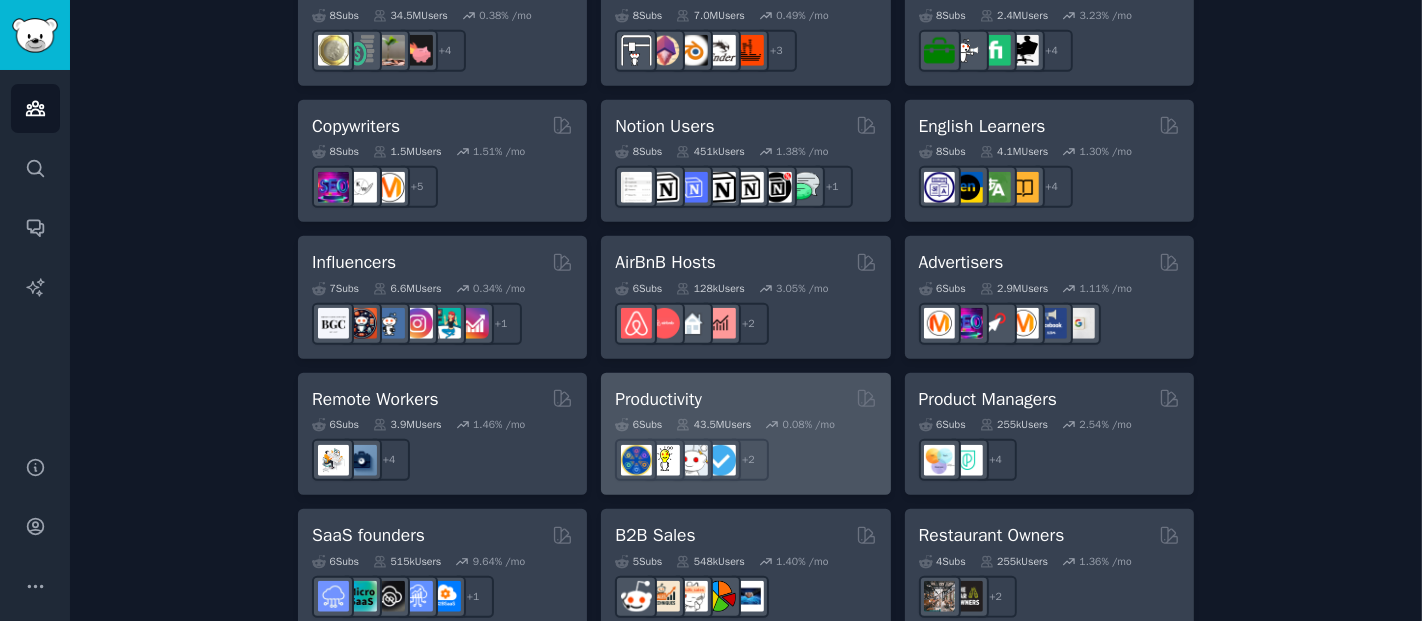 click on "6  Sub s 43.5M  Users 0.08 % /mo r/getdisciplined + 2" at bounding box center [745, 446] 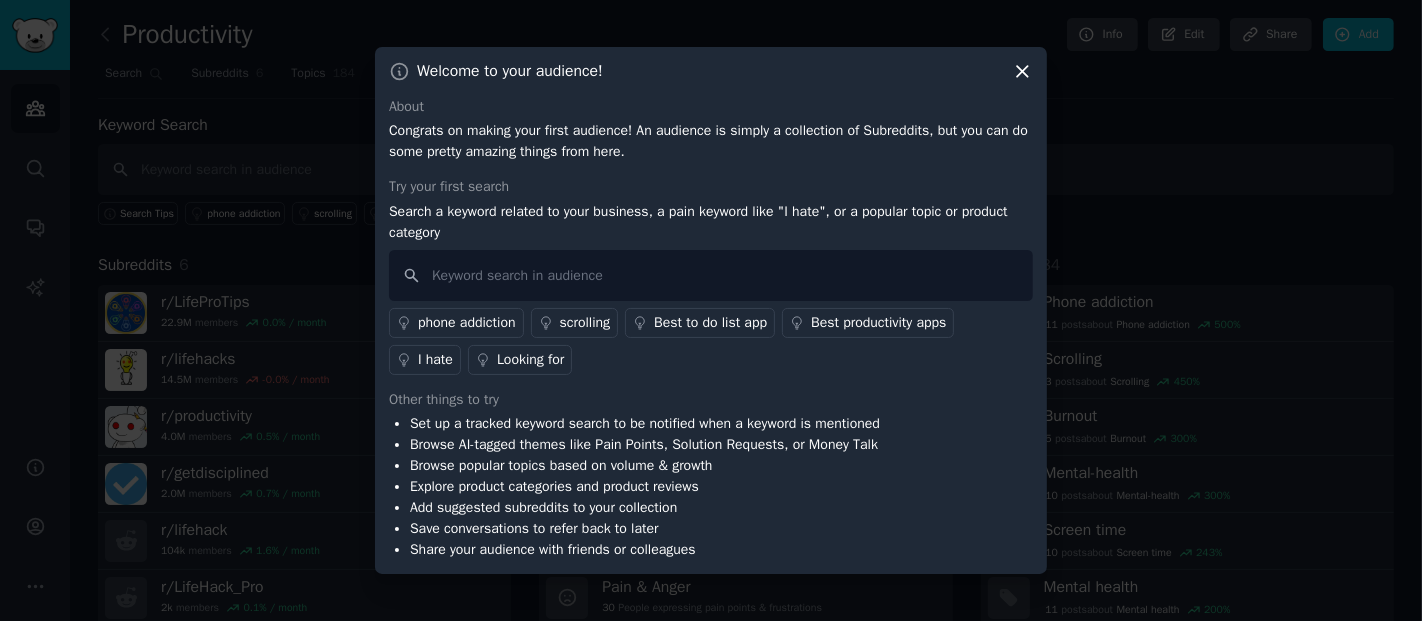 click on "scrolling" at bounding box center (585, 322) 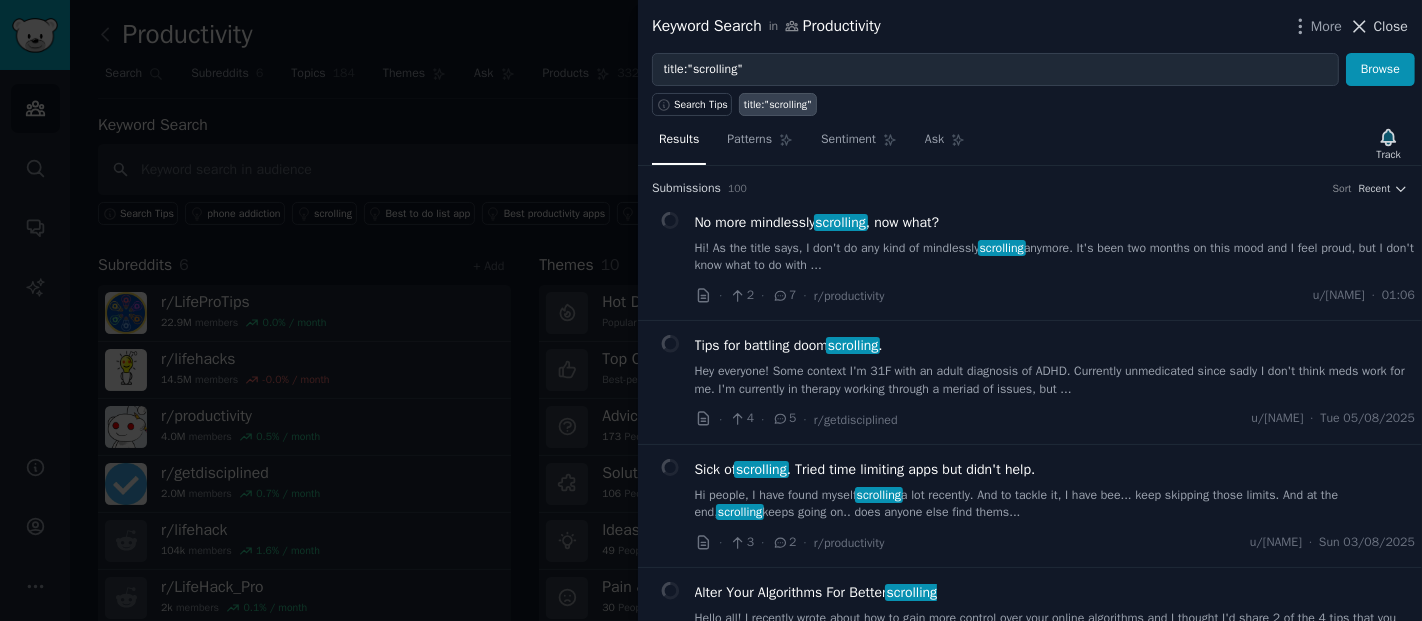 click on "Close" at bounding box center (1391, 26) 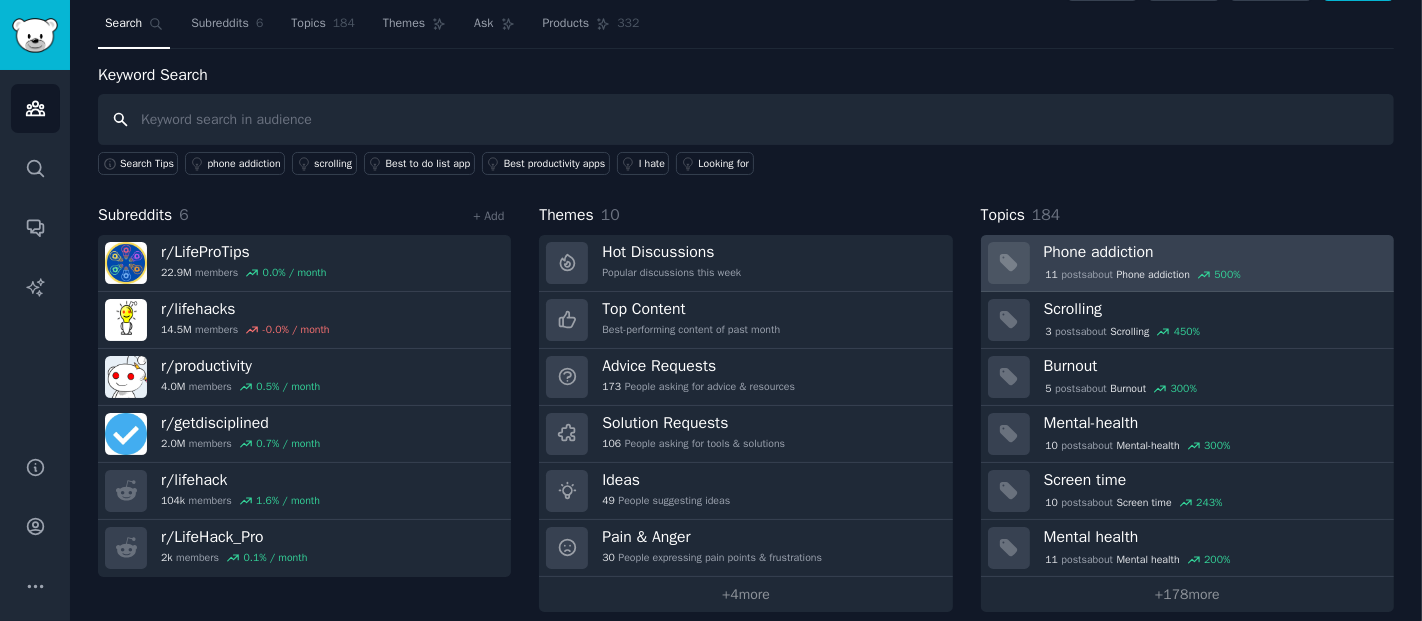 scroll, scrollTop: 63, scrollLeft: 0, axis: vertical 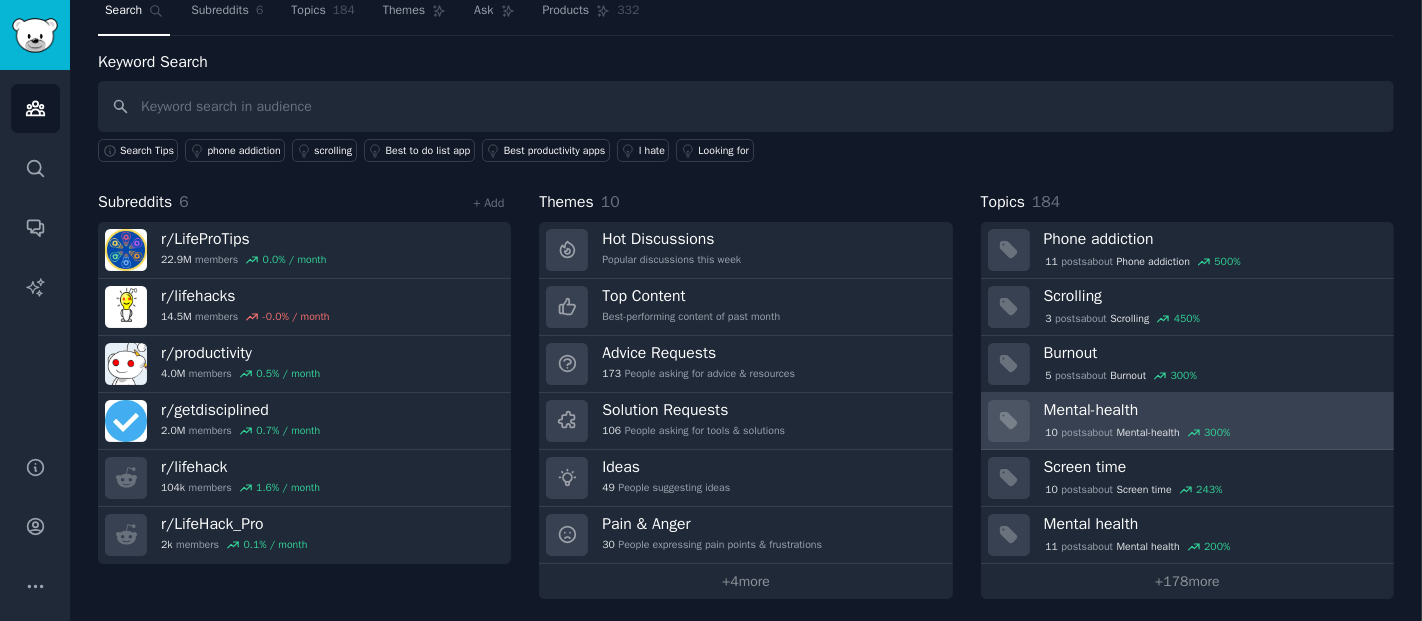 click on "Mental-health" at bounding box center [1212, 410] 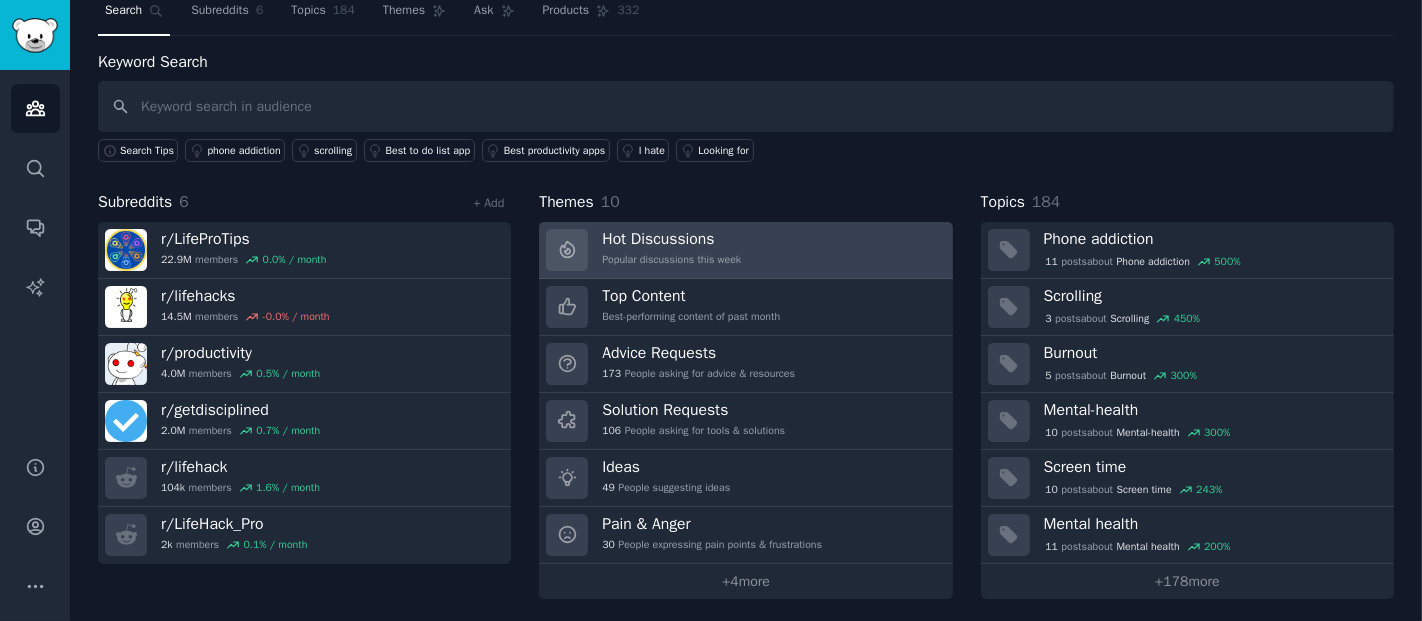click on "Hot Discussions" at bounding box center (671, 239) 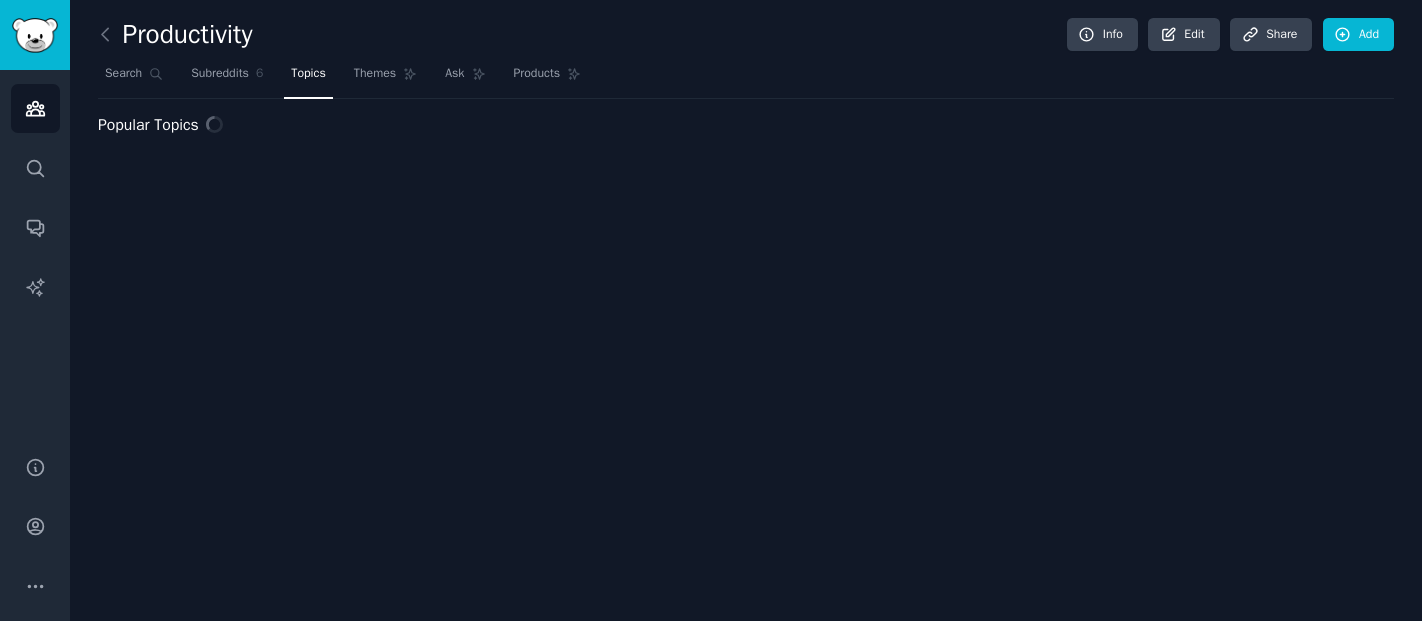 scroll, scrollTop: 0, scrollLeft: 0, axis: both 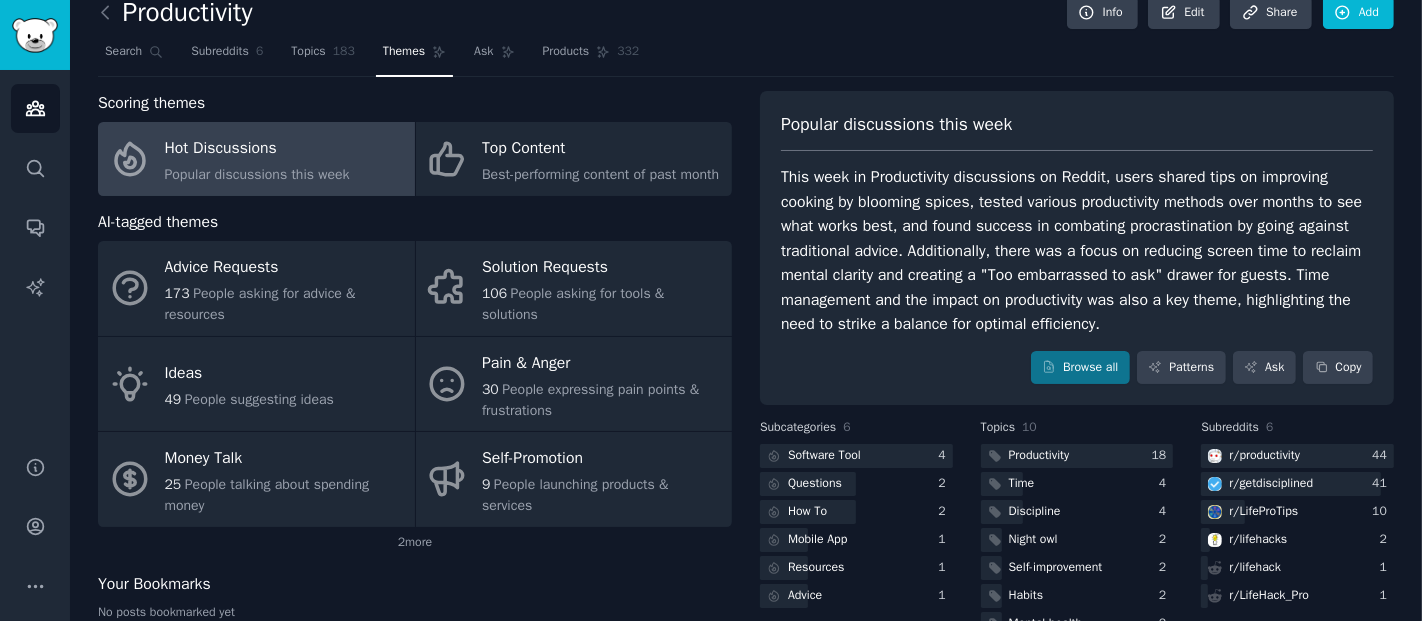 click on "Hot Discussions" at bounding box center (257, 149) 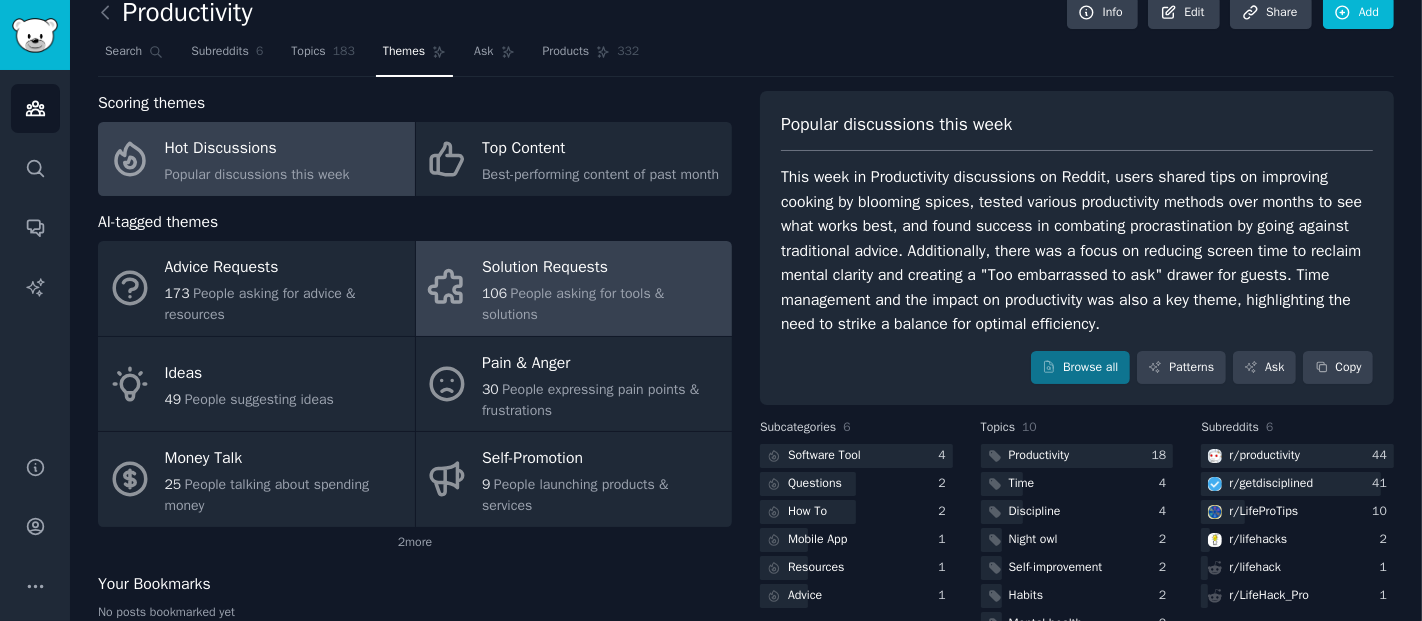 click on "106 People asking for tools & solutions" at bounding box center (602, 304) 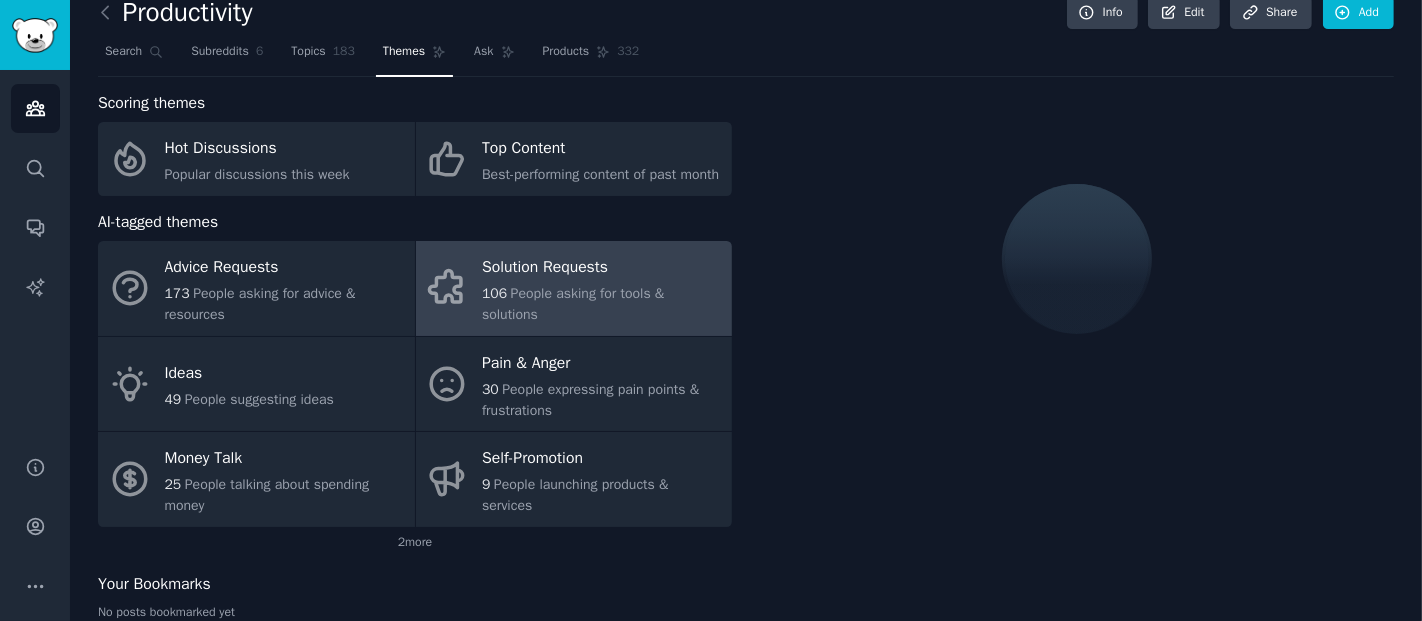 click on "106 People asking for tools & solutions" at bounding box center [602, 304] 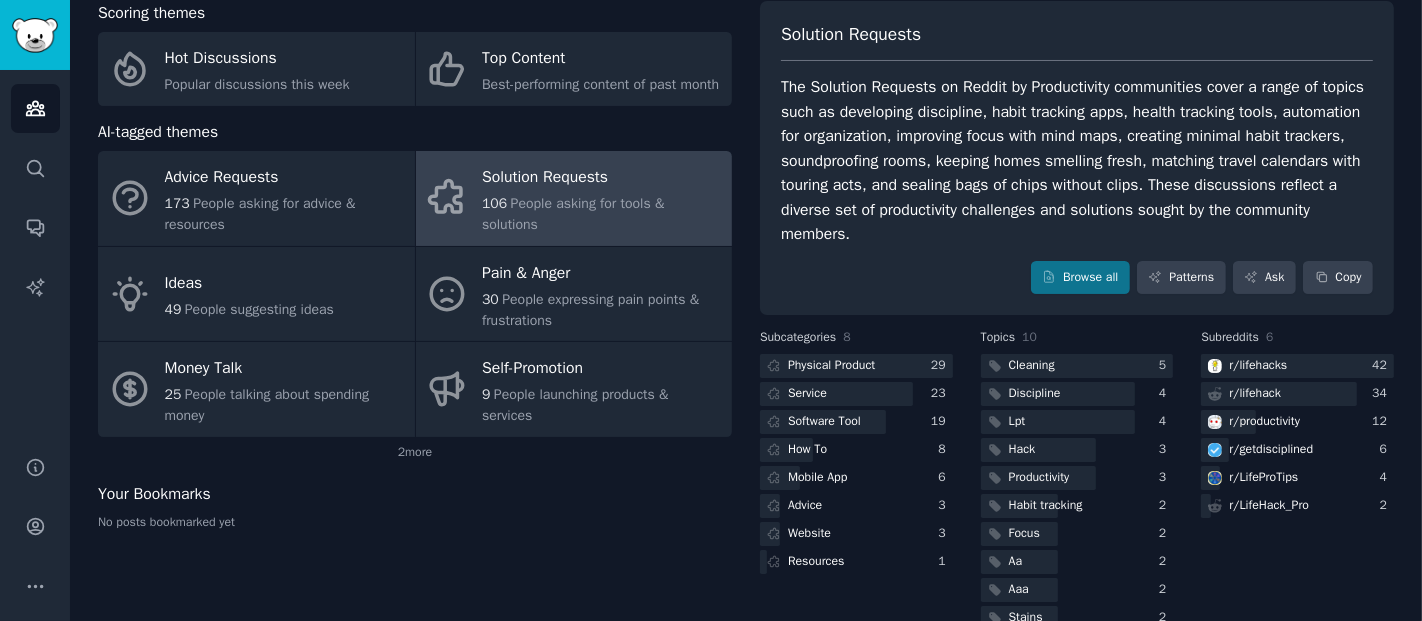 scroll, scrollTop: 149, scrollLeft: 0, axis: vertical 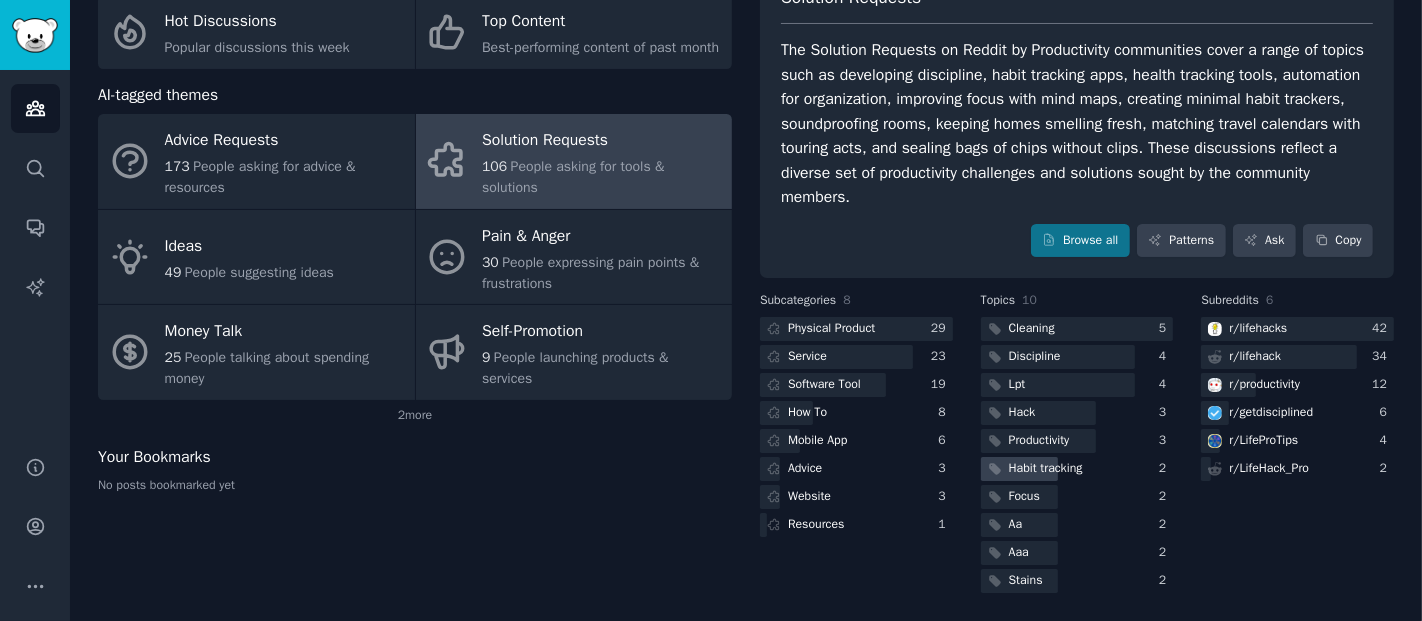 click on "Habit tracking" at bounding box center [1046, 469] 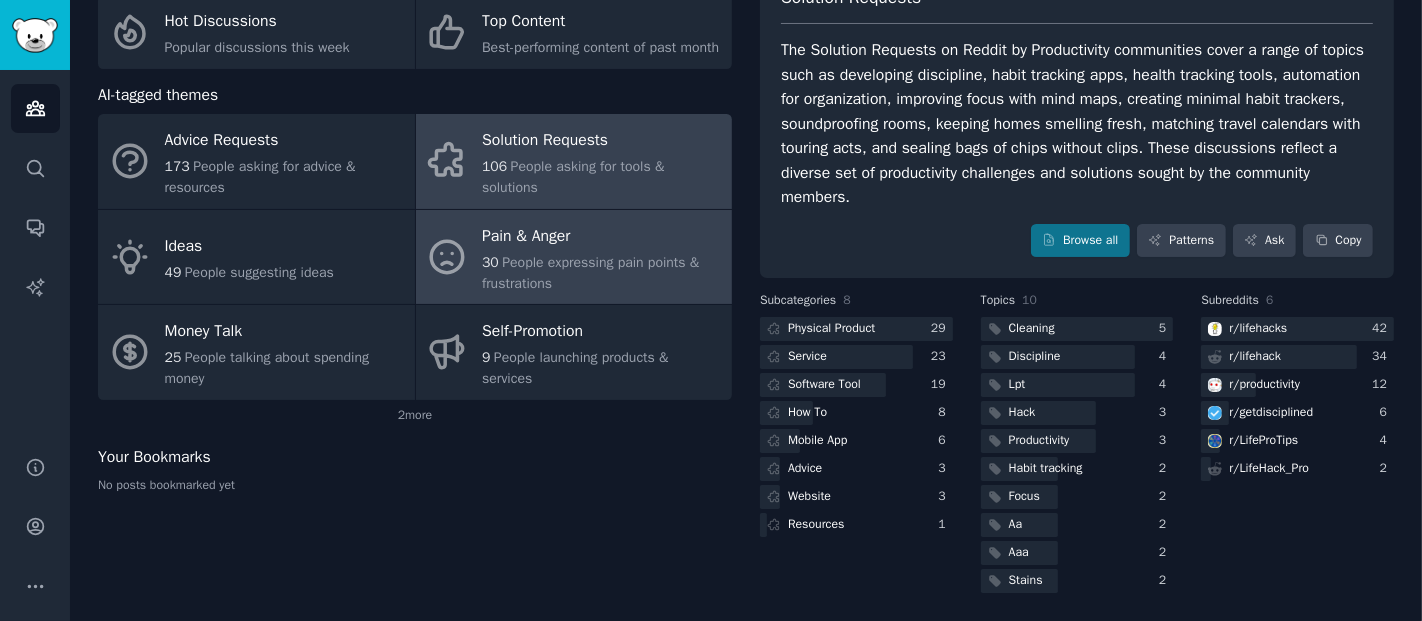 scroll, scrollTop: 0, scrollLeft: 0, axis: both 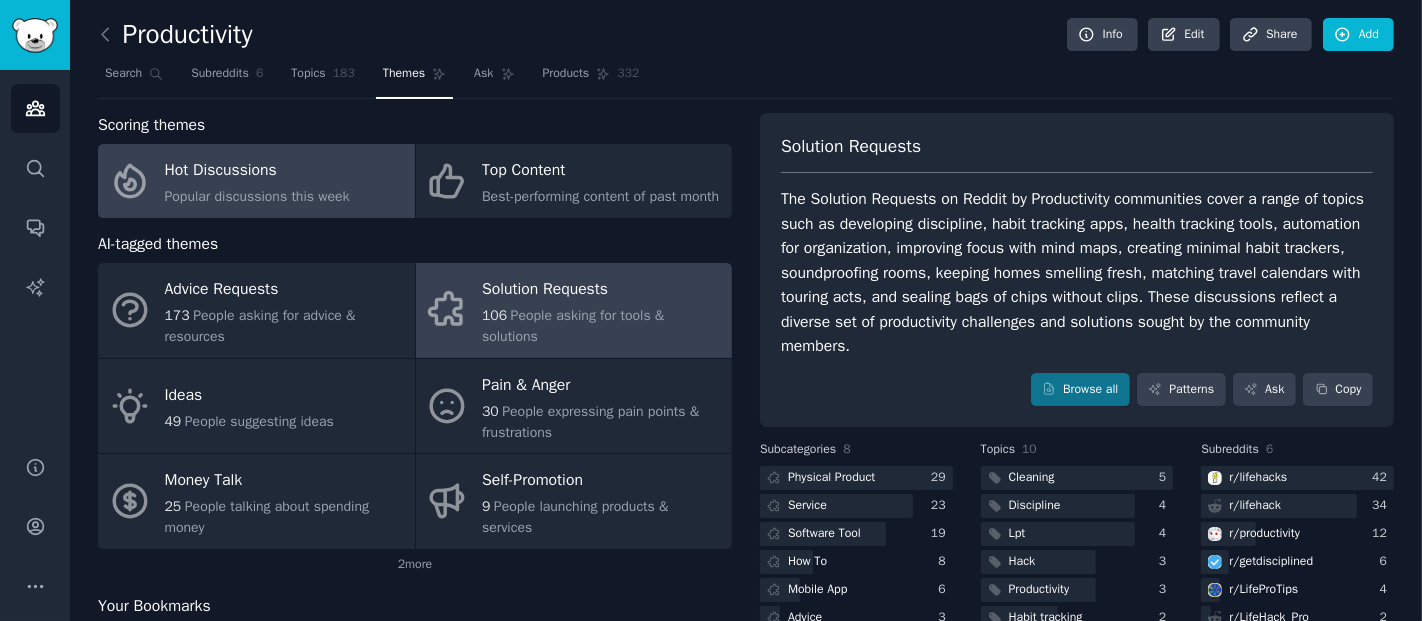 click on "Hot Discussions Popular discussions this week" at bounding box center [256, 181] 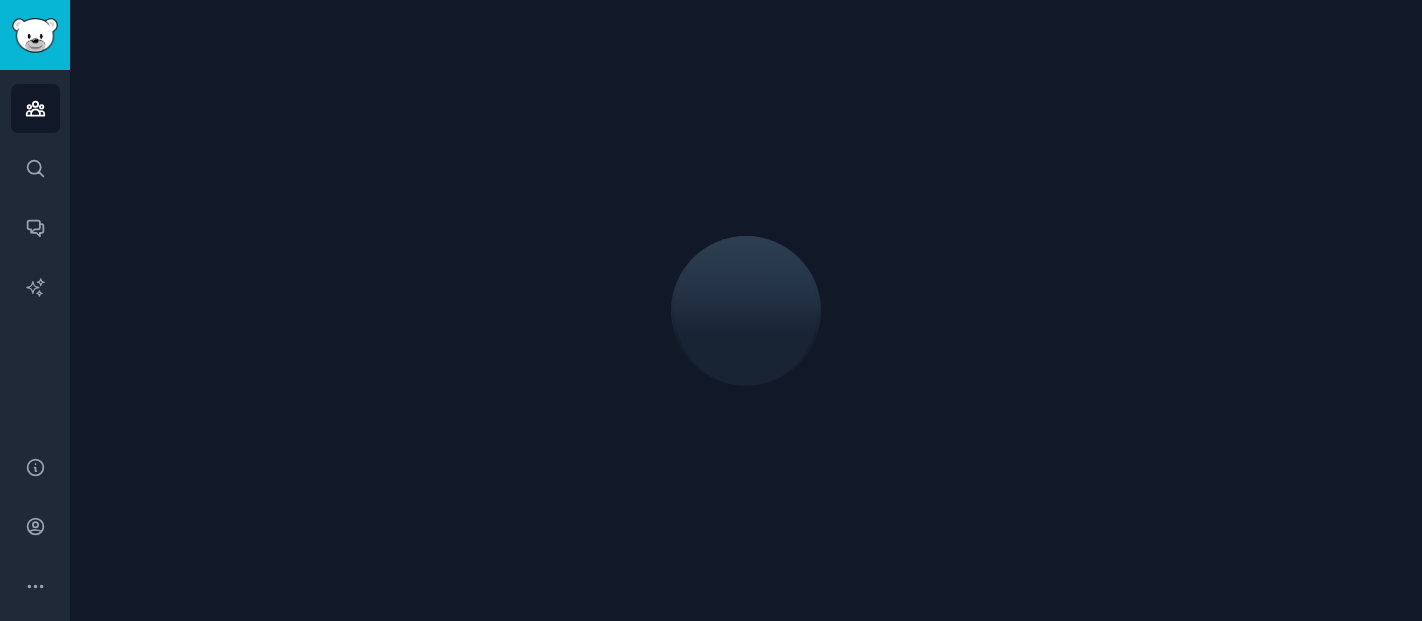 scroll, scrollTop: 0, scrollLeft: 0, axis: both 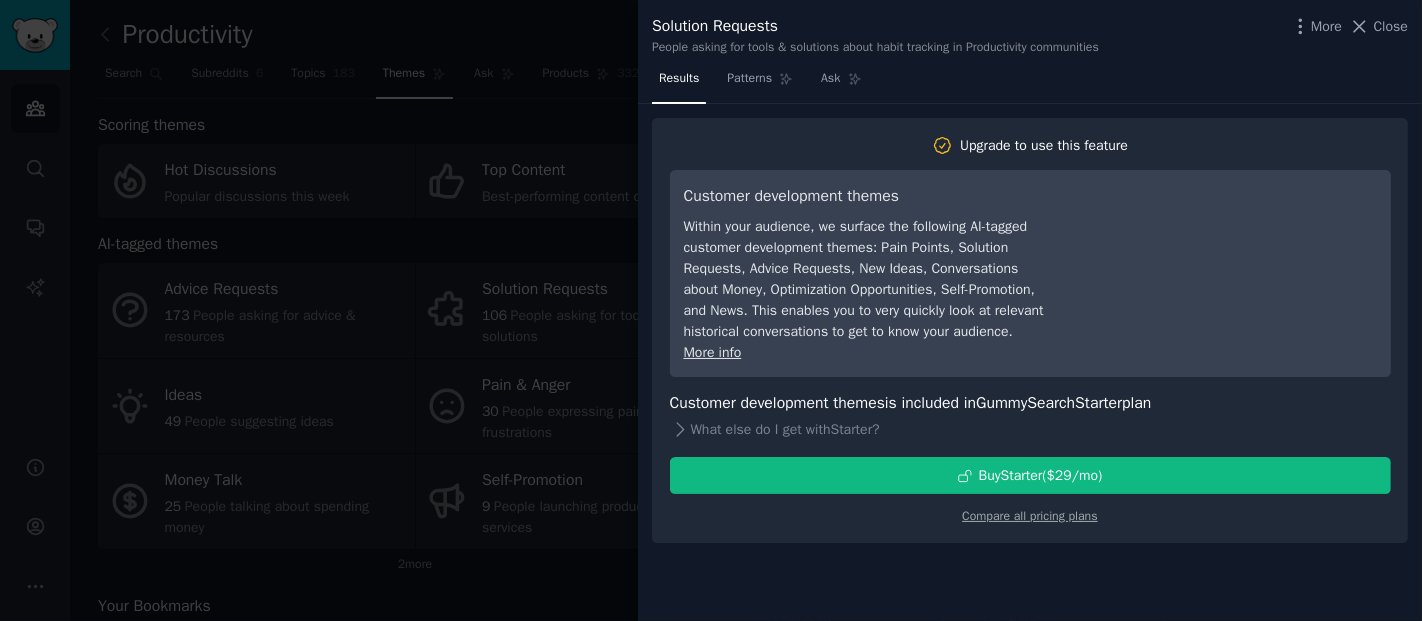 click at bounding box center [711, 310] 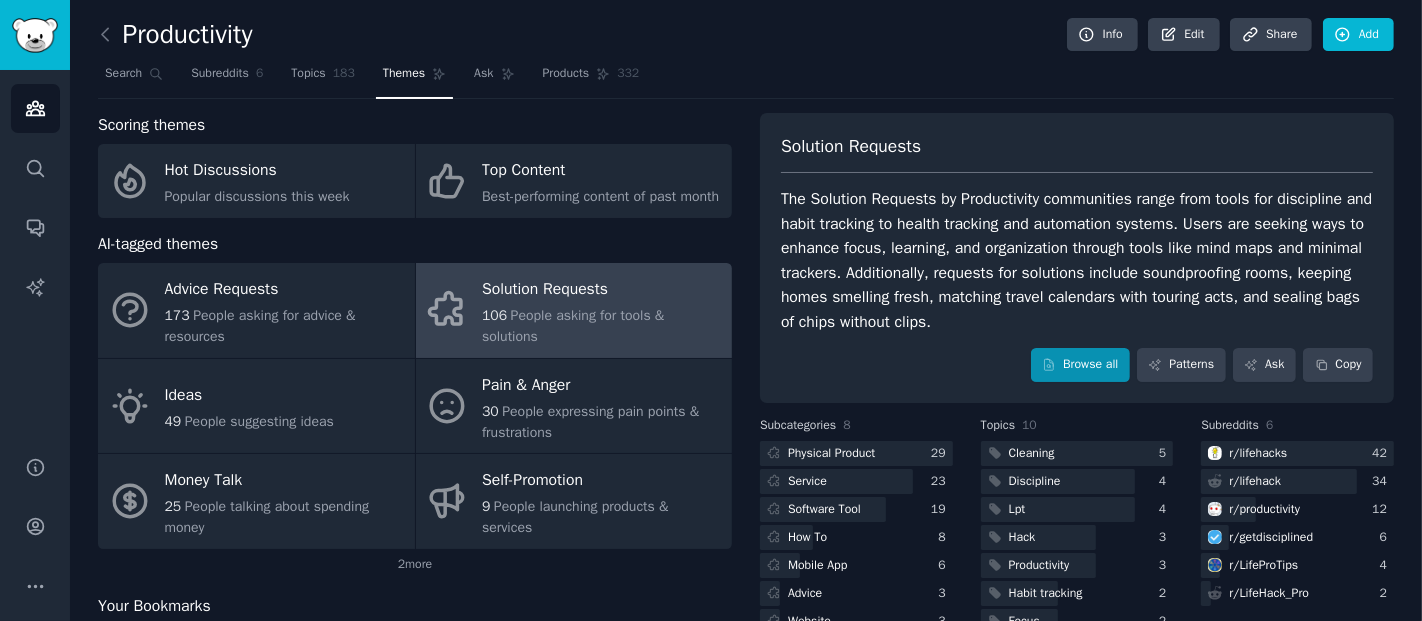 scroll, scrollTop: 125, scrollLeft: 0, axis: vertical 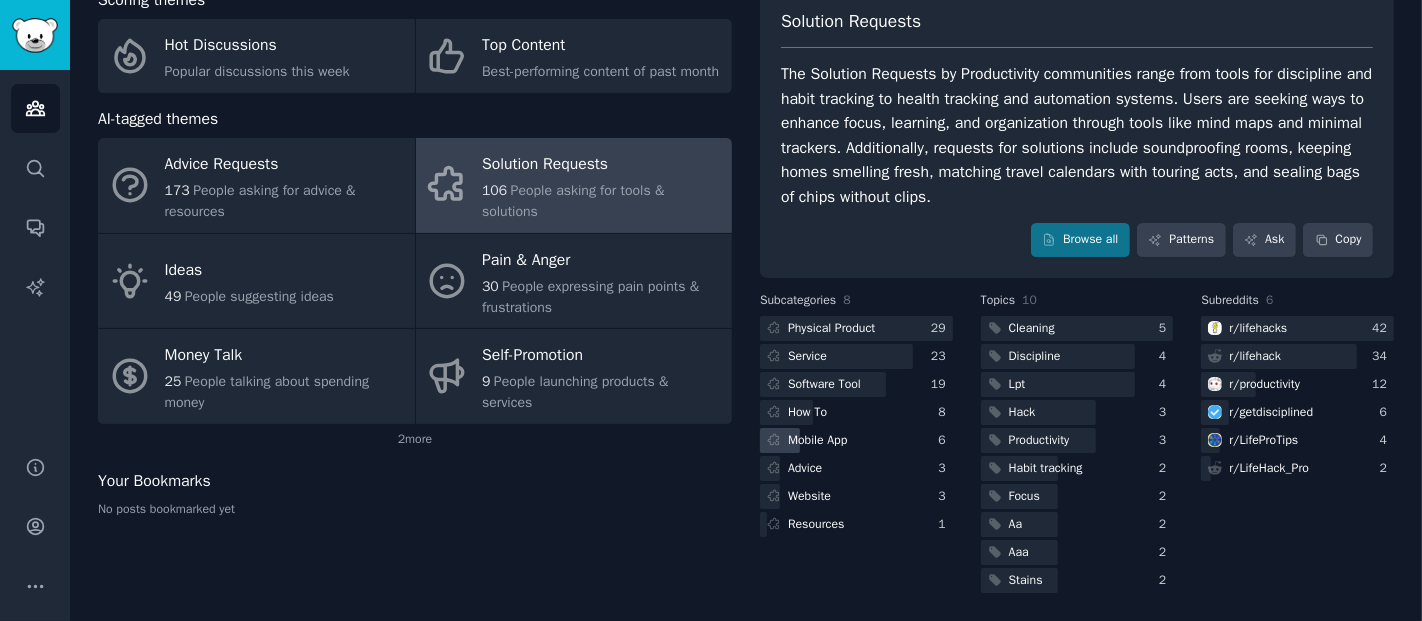 click on "Mobile App" at bounding box center (856, 440) 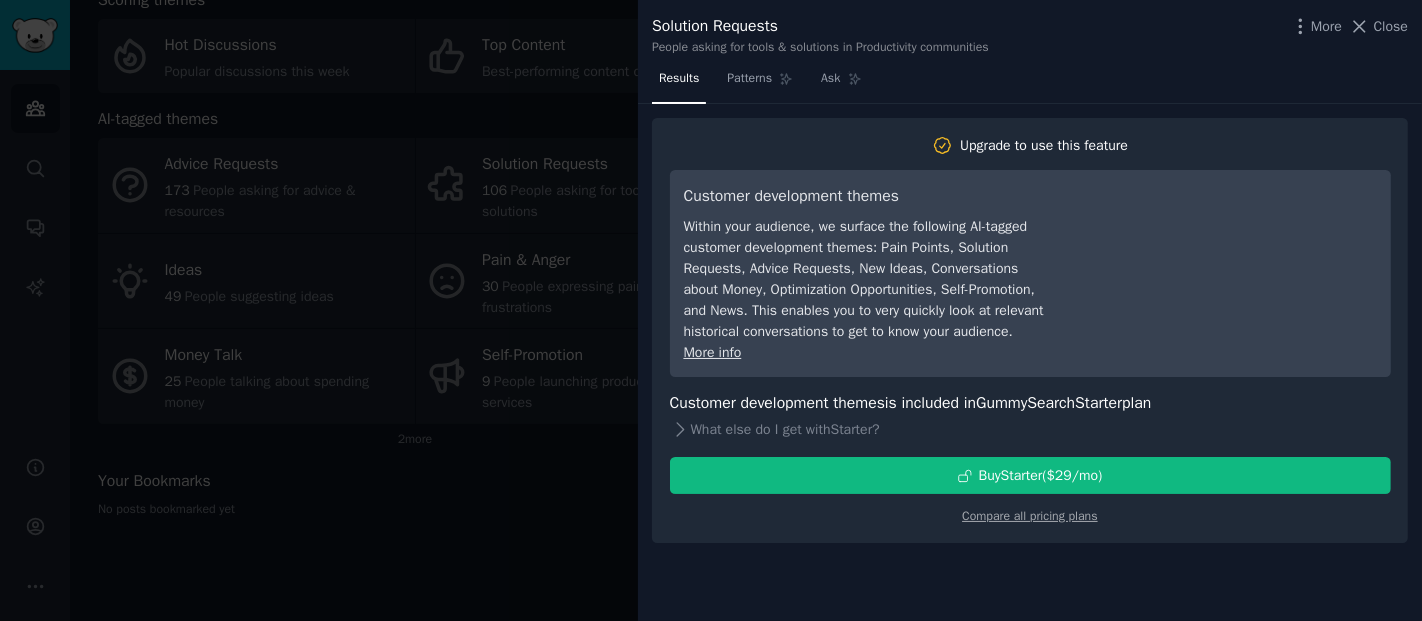 click at bounding box center [711, 310] 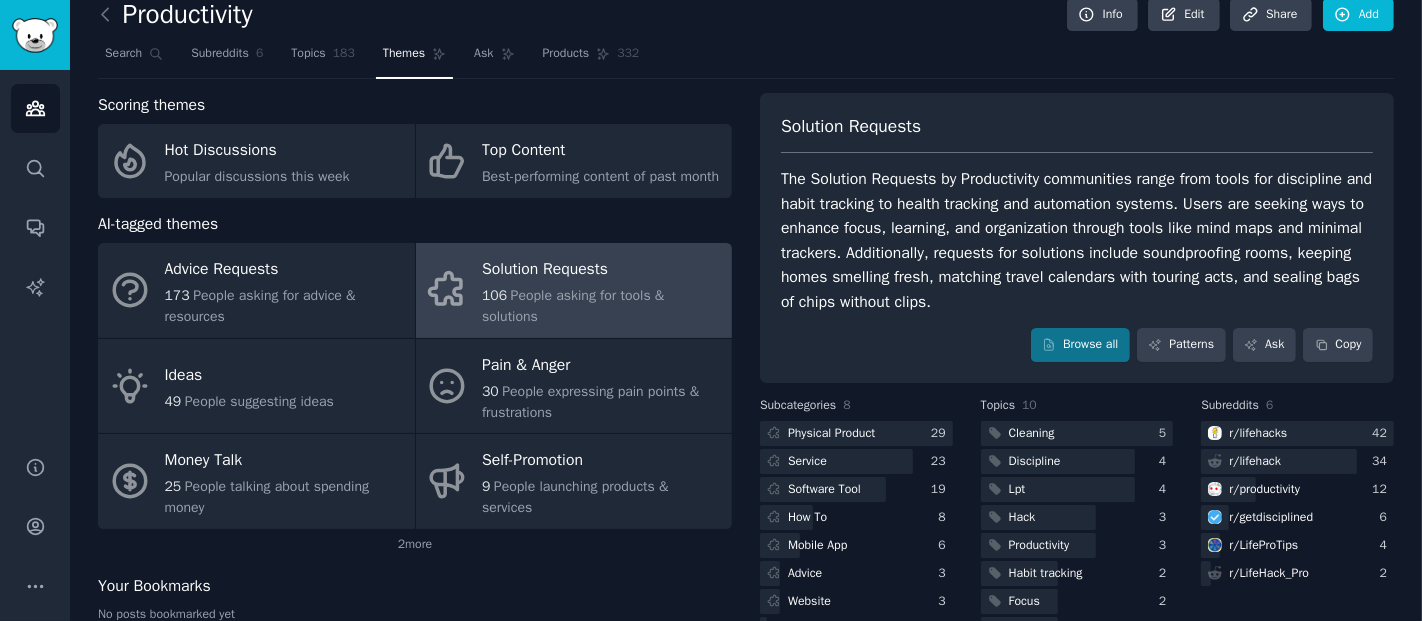 scroll, scrollTop: 125, scrollLeft: 0, axis: vertical 